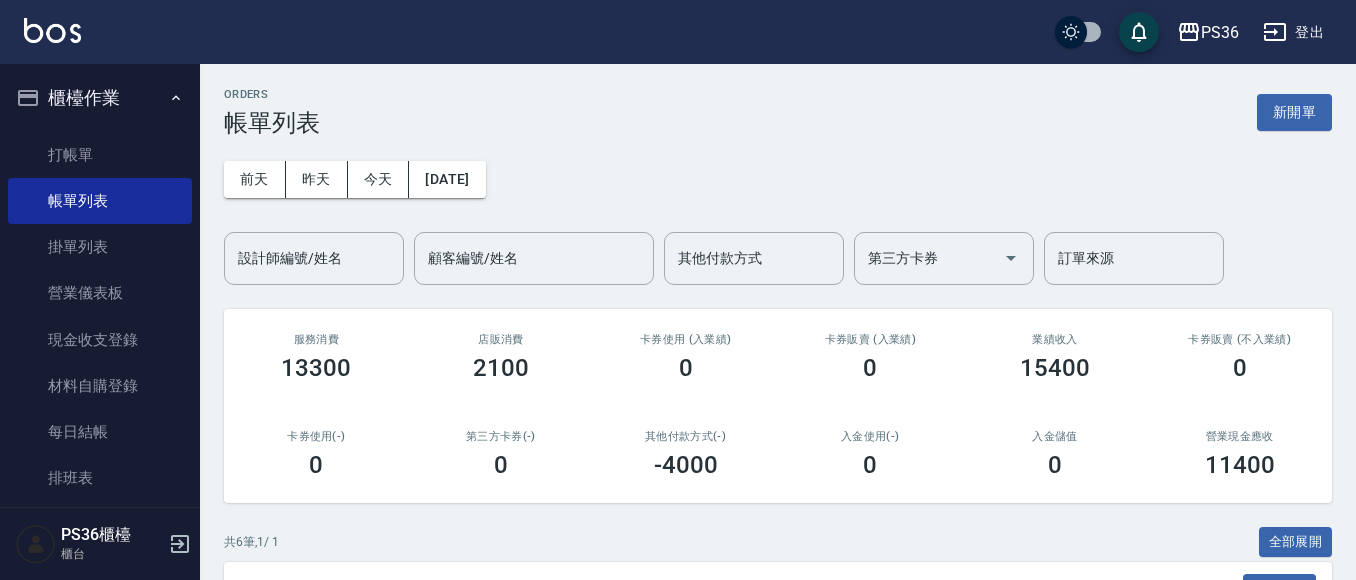 scroll, scrollTop: 0, scrollLeft: 0, axis: both 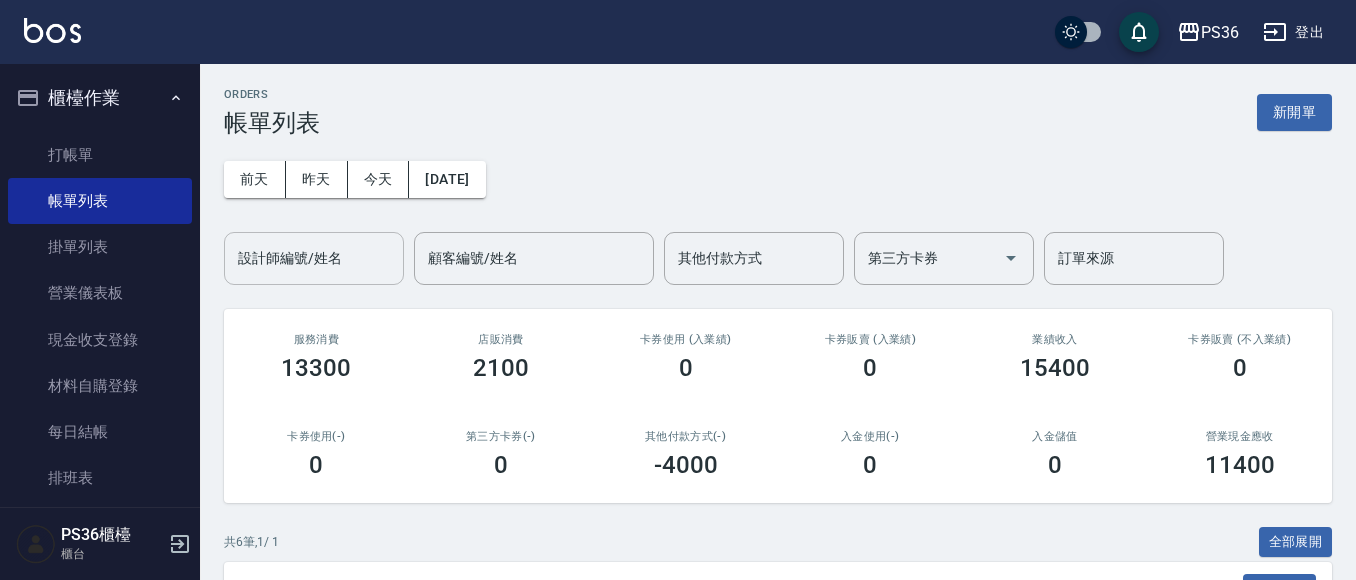 click on "設計師編號/姓名" at bounding box center (314, 258) 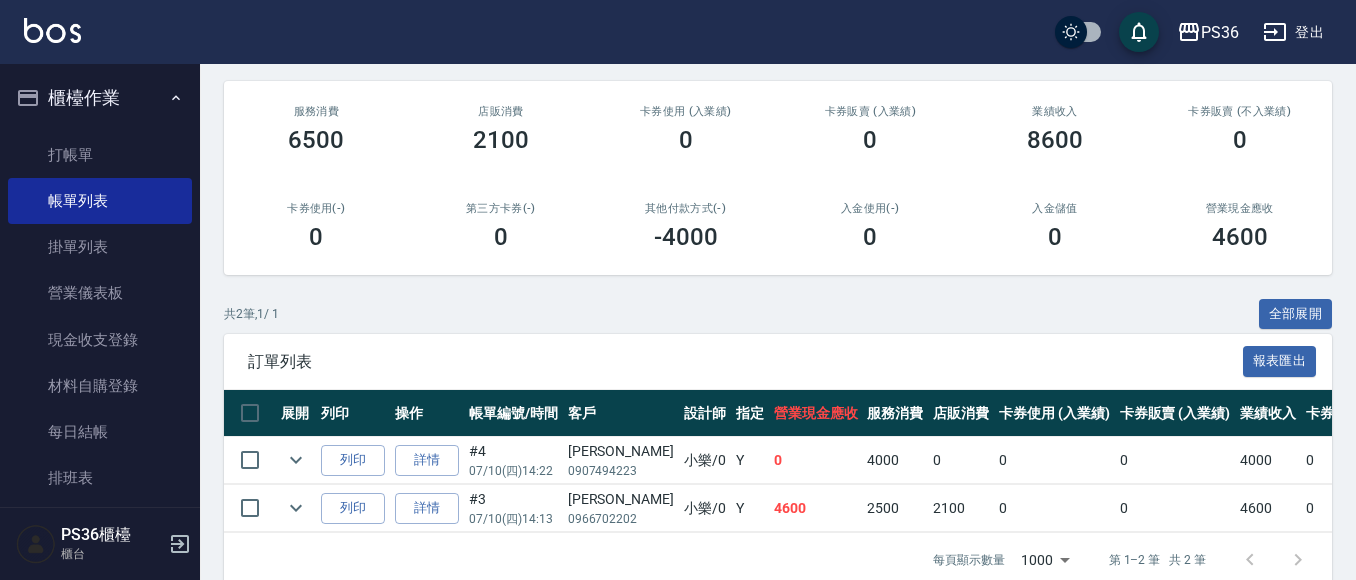 scroll, scrollTop: 276, scrollLeft: 0, axis: vertical 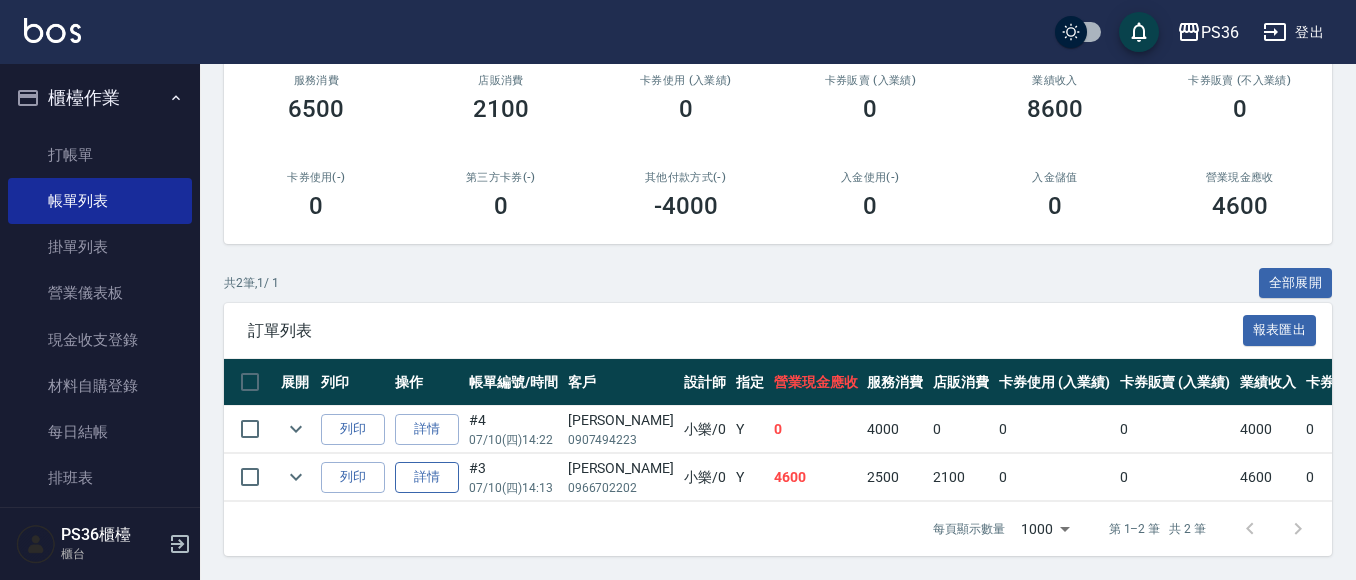 type on "小樂-0" 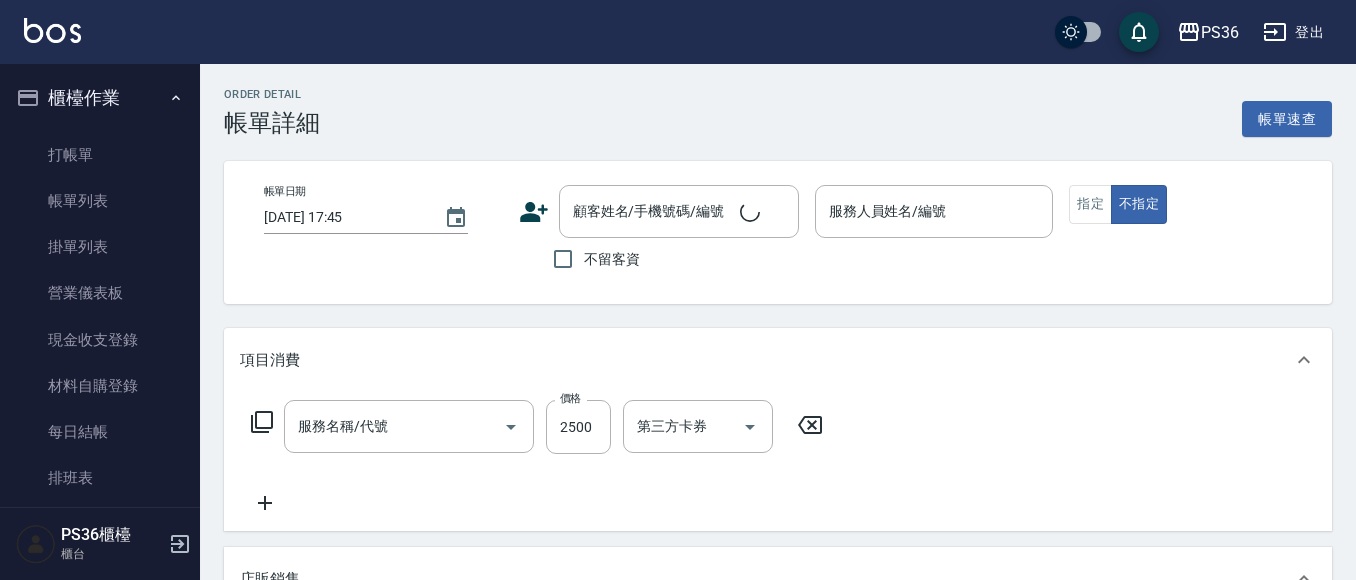 scroll, scrollTop: 628, scrollLeft: 0, axis: vertical 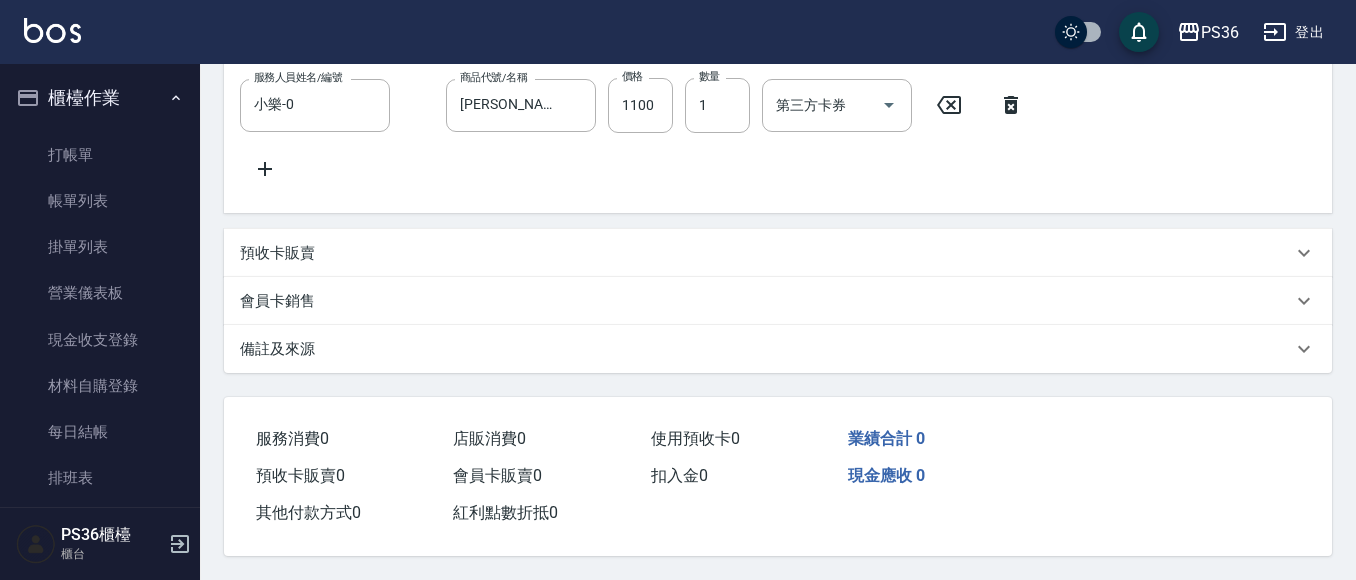 type on "[DATE] 14:13" 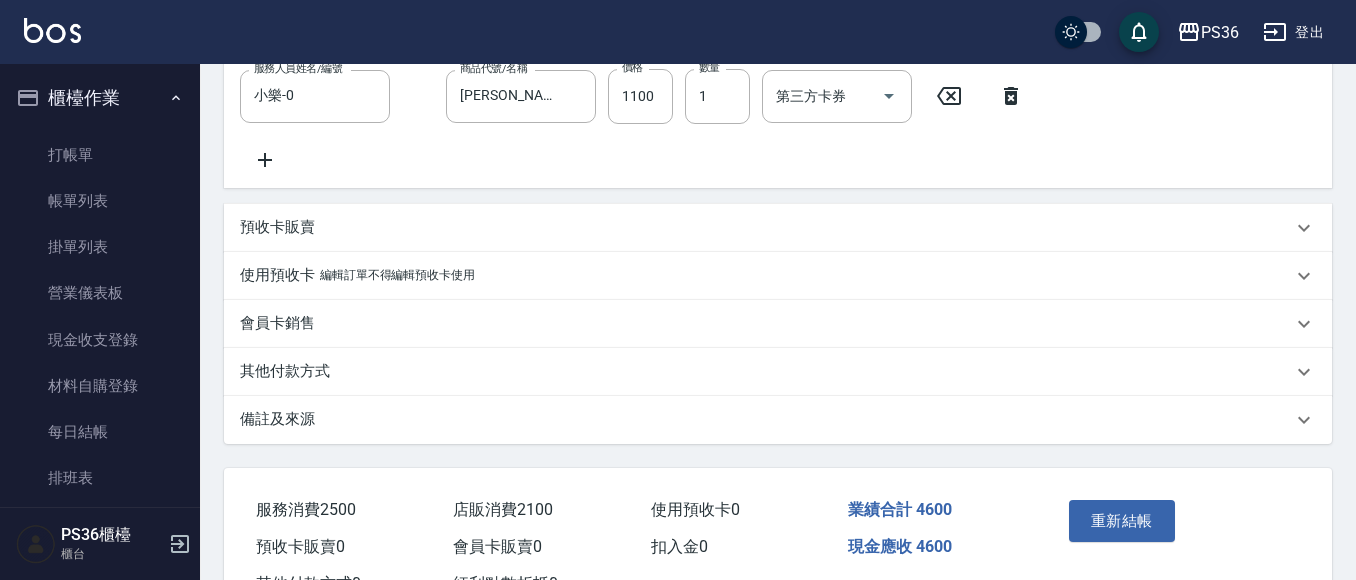 type on "[PERSON_NAME]/0966702202/" 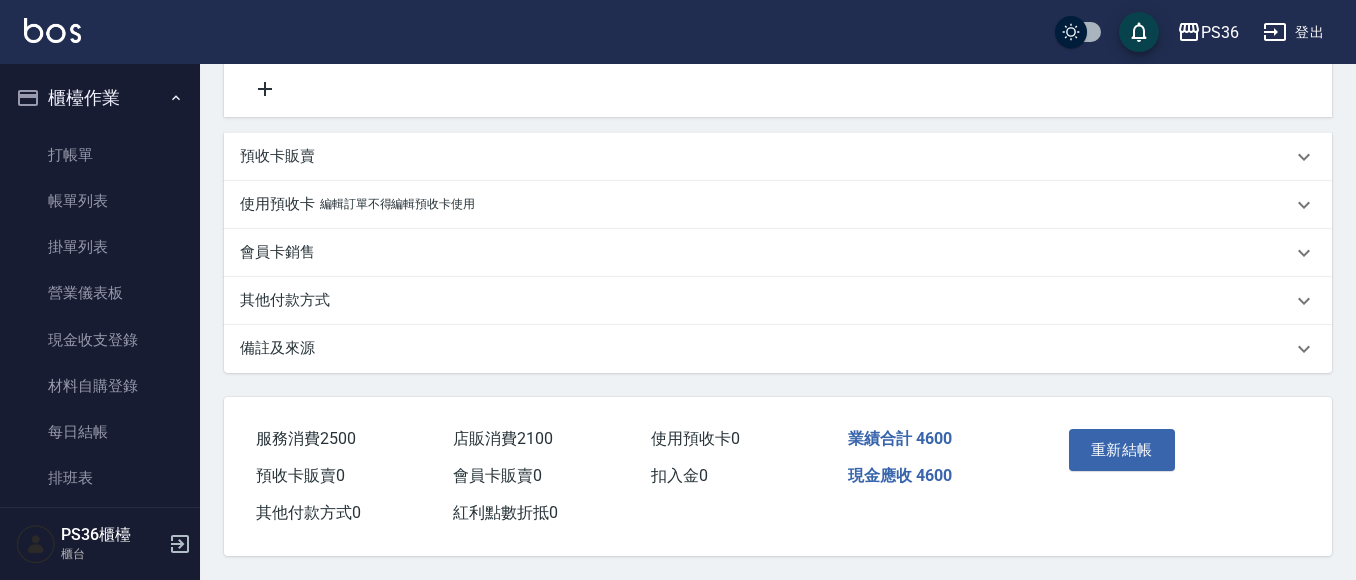 scroll, scrollTop: 725, scrollLeft: 0, axis: vertical 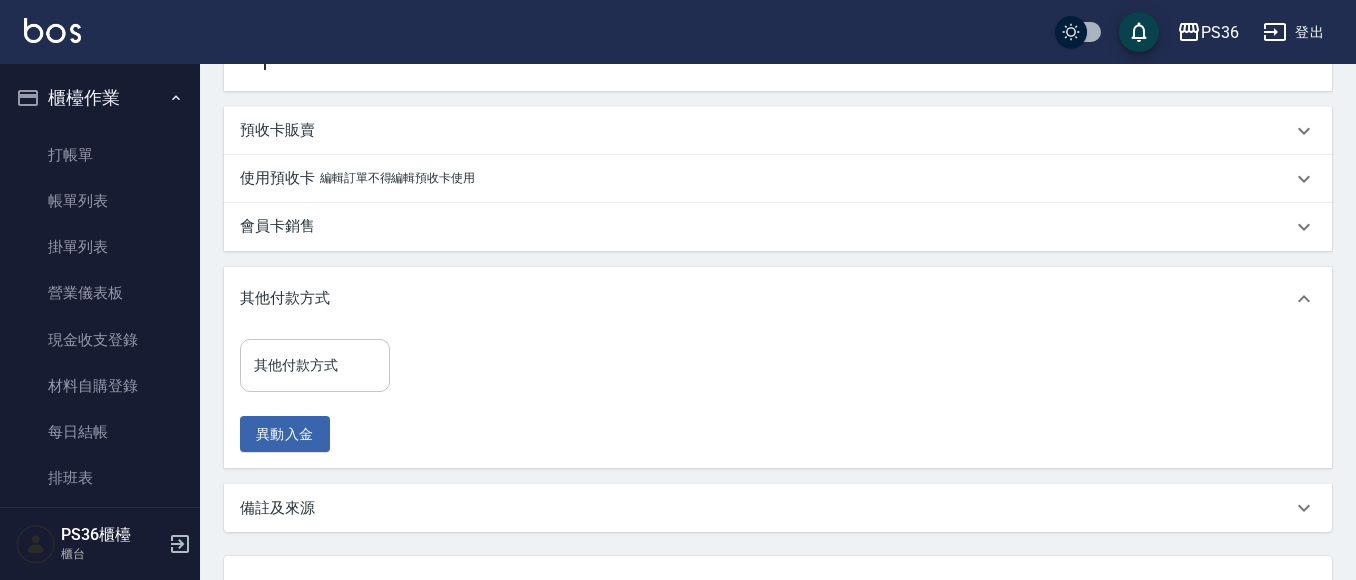 click on "其他付款方式" at bounding box center [315, 365] 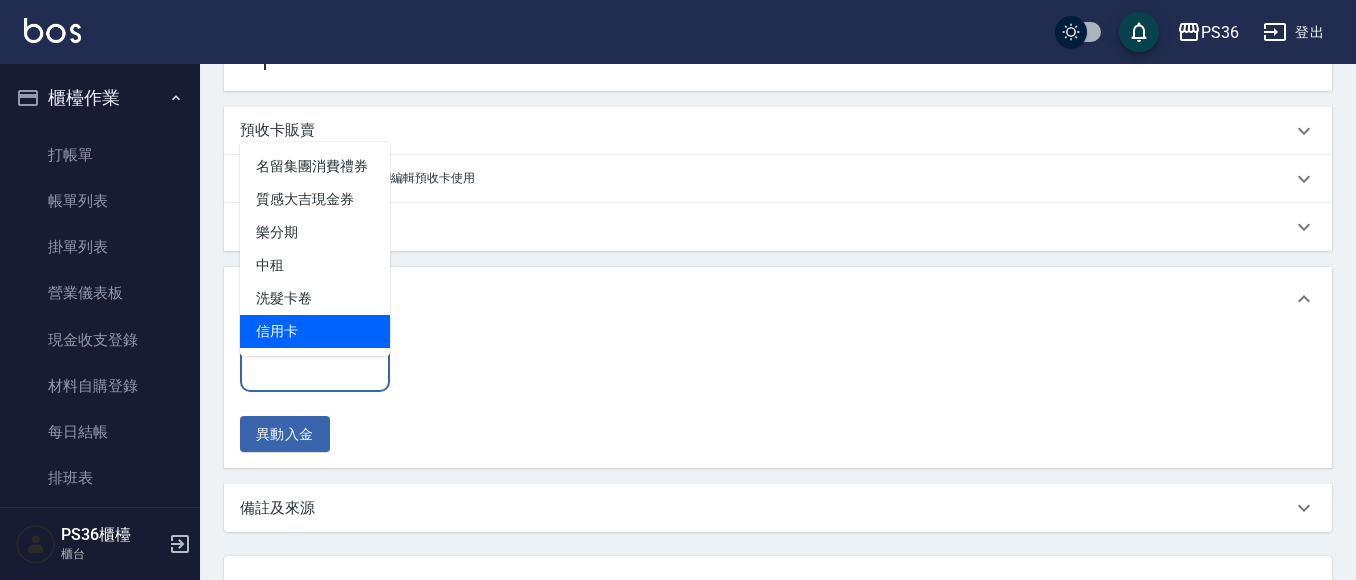 click on "信用卡" at bounding box center [315, 331] 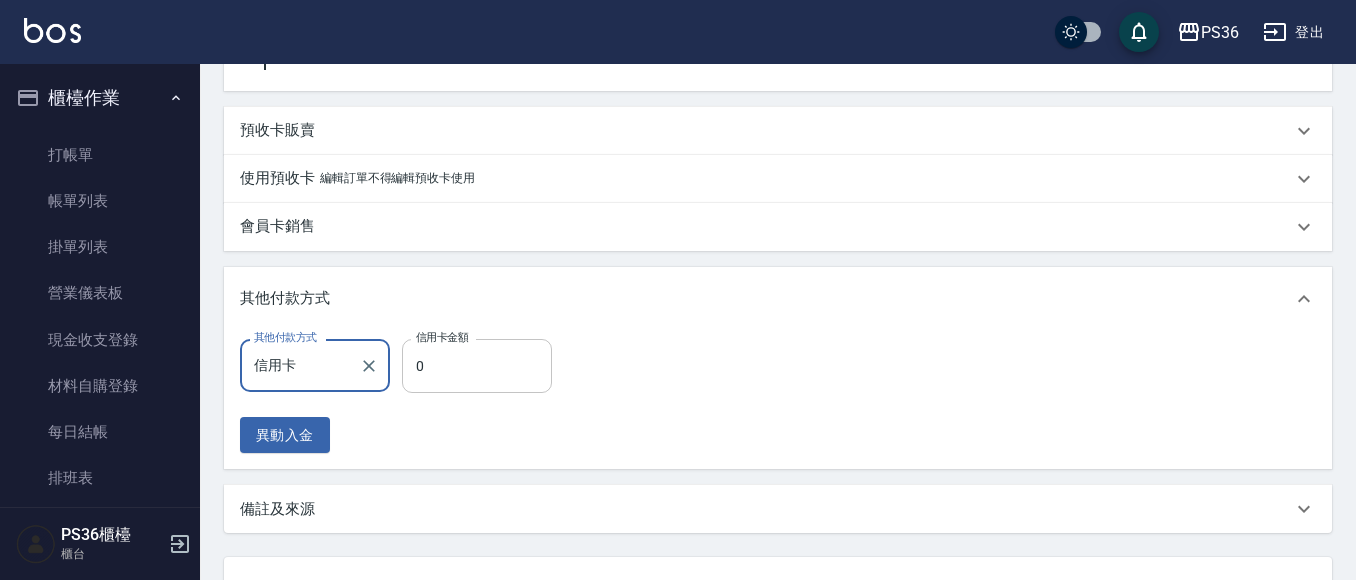 click on "0" at bounding box center [477, 366] 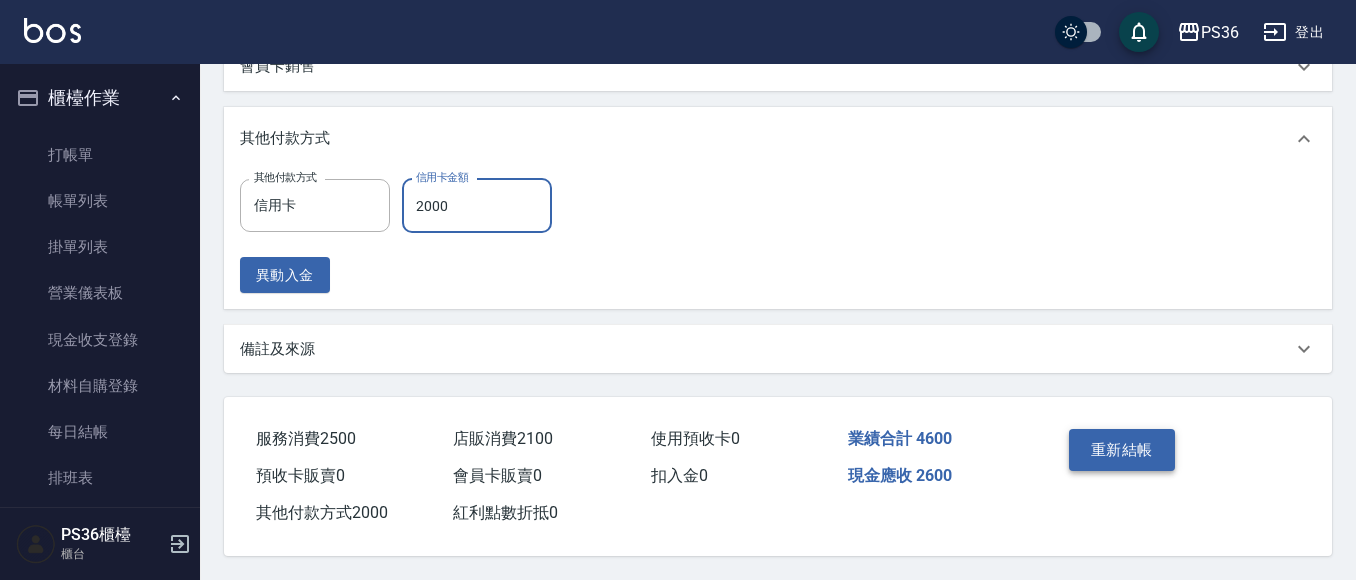 scroll, scrollTop: 911, scrollLeft: 0, axis: vertical 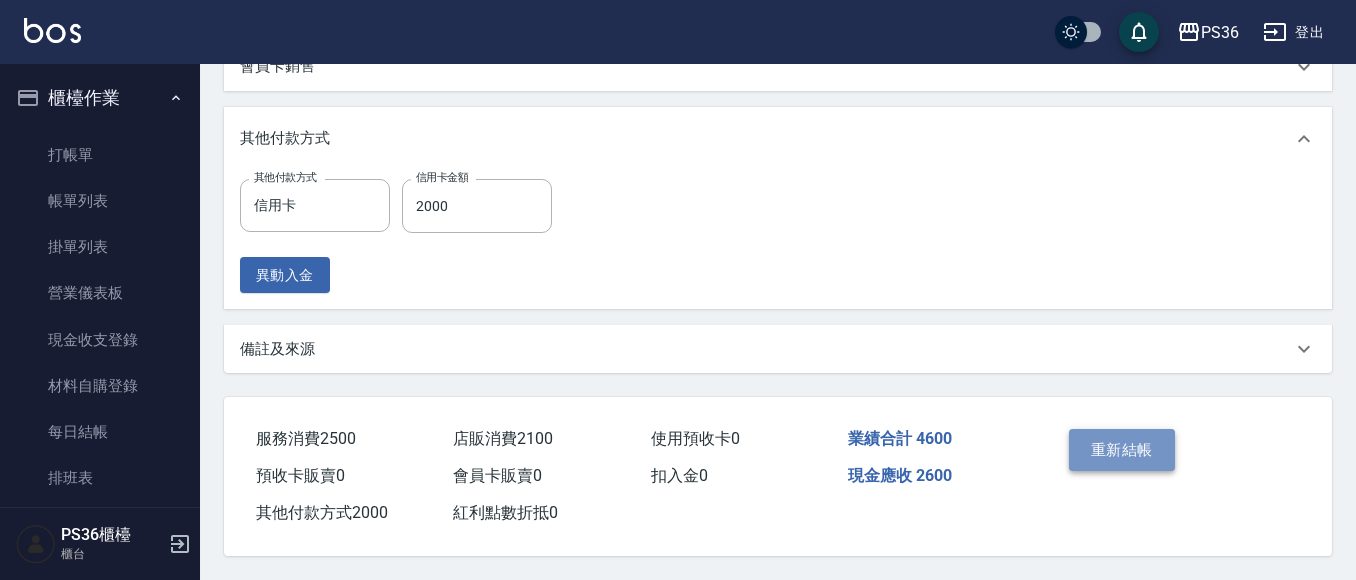 click on "重新結帳" at bounding box center [1122, 450] 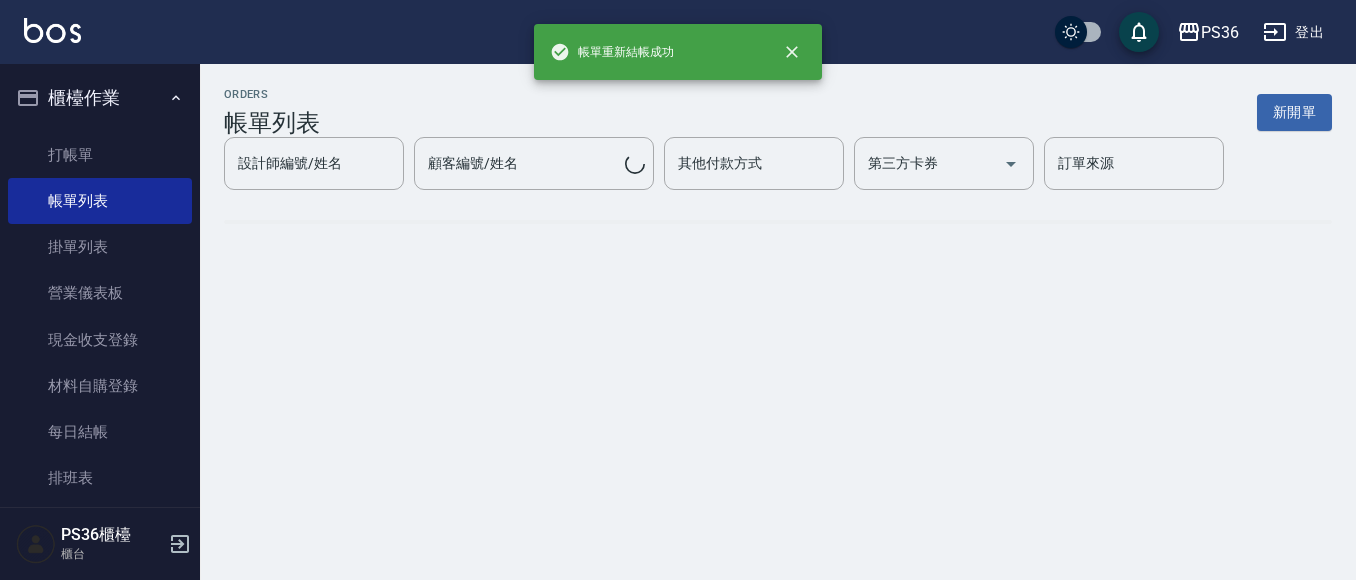 scroll, scrollTop: 0, scrollLeft: 0, axis: both 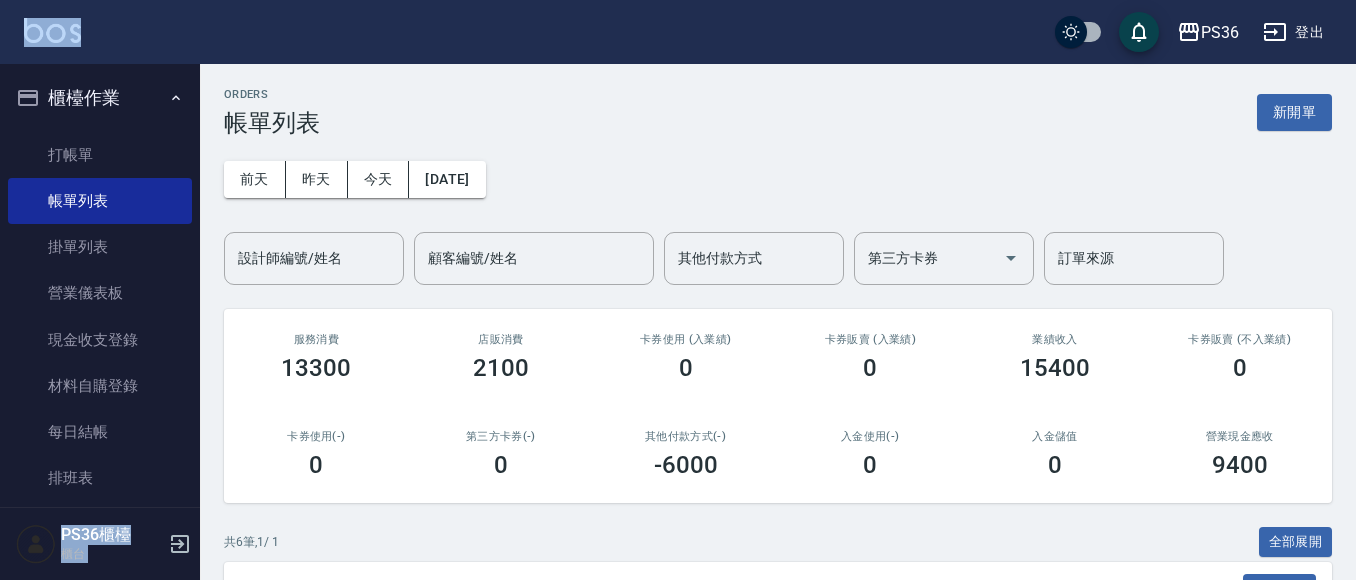 click on "PS36 登出 櫃檯作業 打帳單 帳單列表 掛單列表 營業儀表板 現金收支登錄 材料自購登錄 每日結帳 排班表 現場電腦打卡 掃碼打卡 預約管理 預約管理 單日預約紀錄 單週預約紀錄 報表及分析 報表目錄 店家日報表 互助日報表 互助排行榜 全店業績分析表 設計師日報表 設計師業績分析表 設計師業績月報表 設計師排行榜 每日收支明細 收支分類明細表 客戶管理 客戶列表 卡券管理 入金管理 員工及薪資 員工列表 全店打卡記錄 商品管理 商品分類設定 商品列表 資料設定 服務項目設定 PS36櫃檯 櫃台 ORDERS 帳單列表 新開單 [DATE] [DATE] [DATE] [DATE] 設計師編號/姓名 設計師編號/姓名 顧客編號/姓名 顧客編號/姓名 其他付款方式 其他付款方式 第三方卡券 第三方卡券 訂單來源 訂單來源 服務消費 13300 店販消費 2100 卡券使用 (入業績) 0 卡券販賣 (入業績) 0 業績收入 15400 0 0 0 -6000 0" at bounding box center [678, 515] 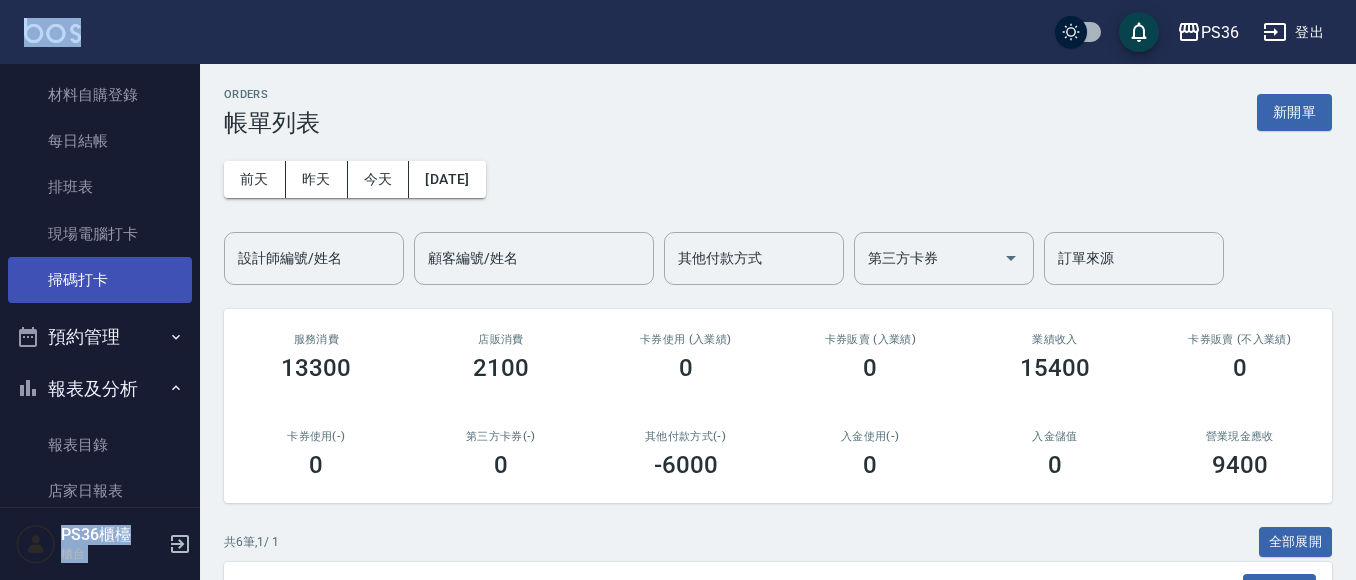 scroll, scrollTop: 400, scrollLeft: 0, axis: vertical 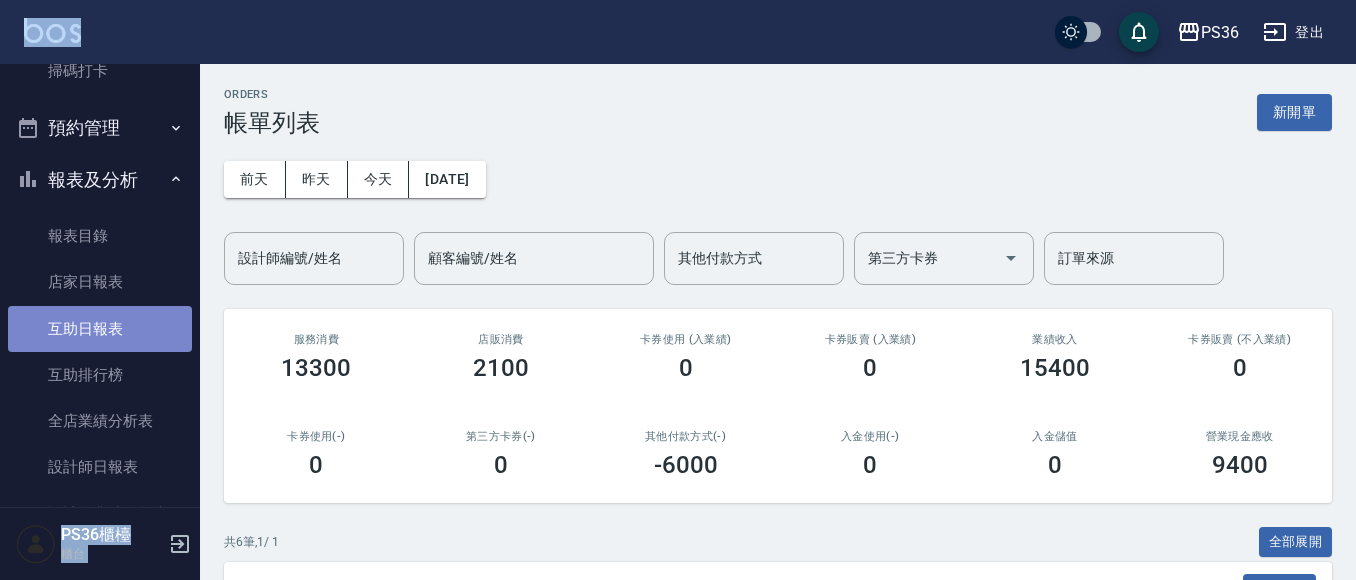 click on "互助日報表" at bounding box center [100, 329] 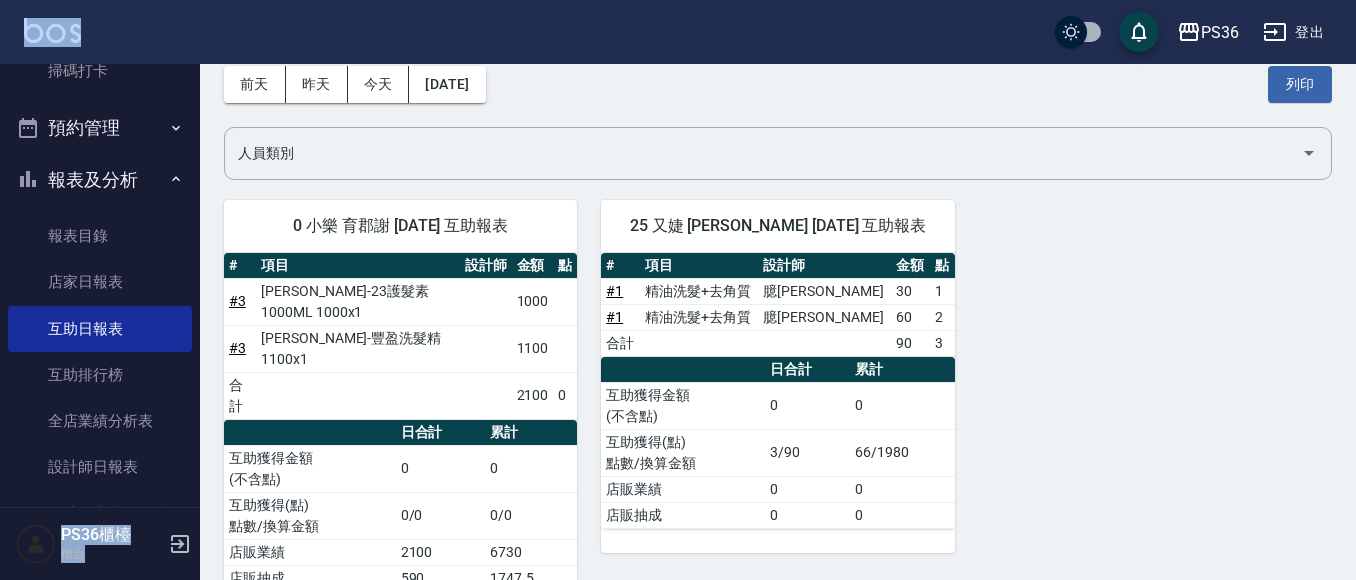 scroll, scrollTop: 100, scrollLeft: 0, axis: vertical 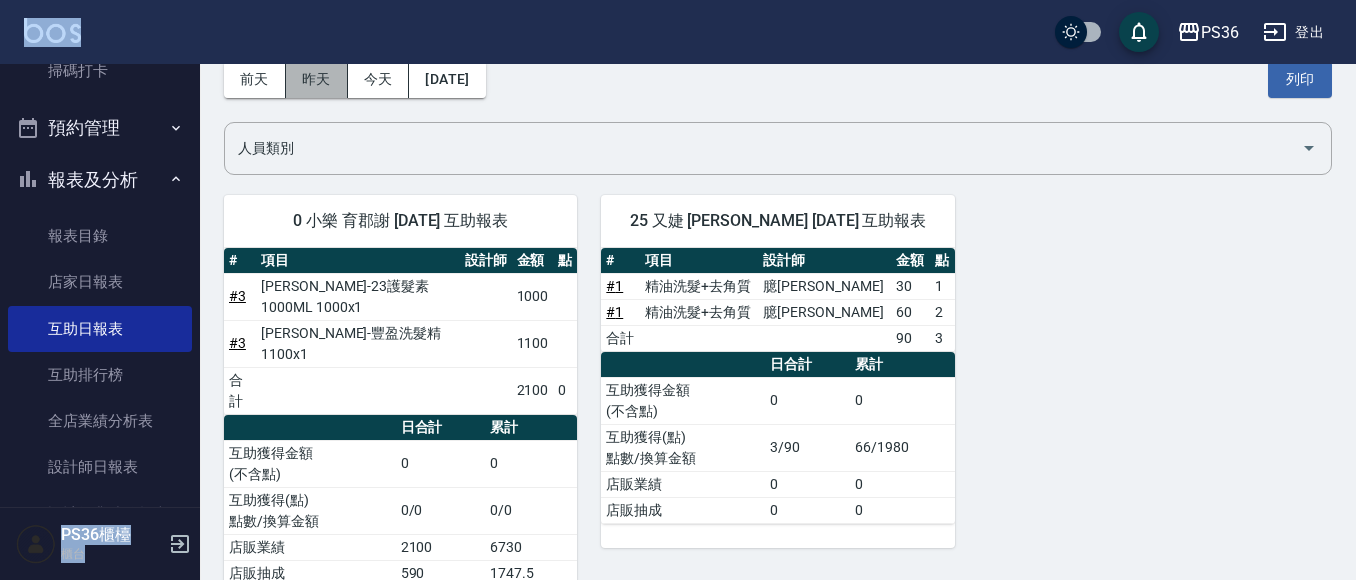 click on "昨天" at bounding box center (317, 79) 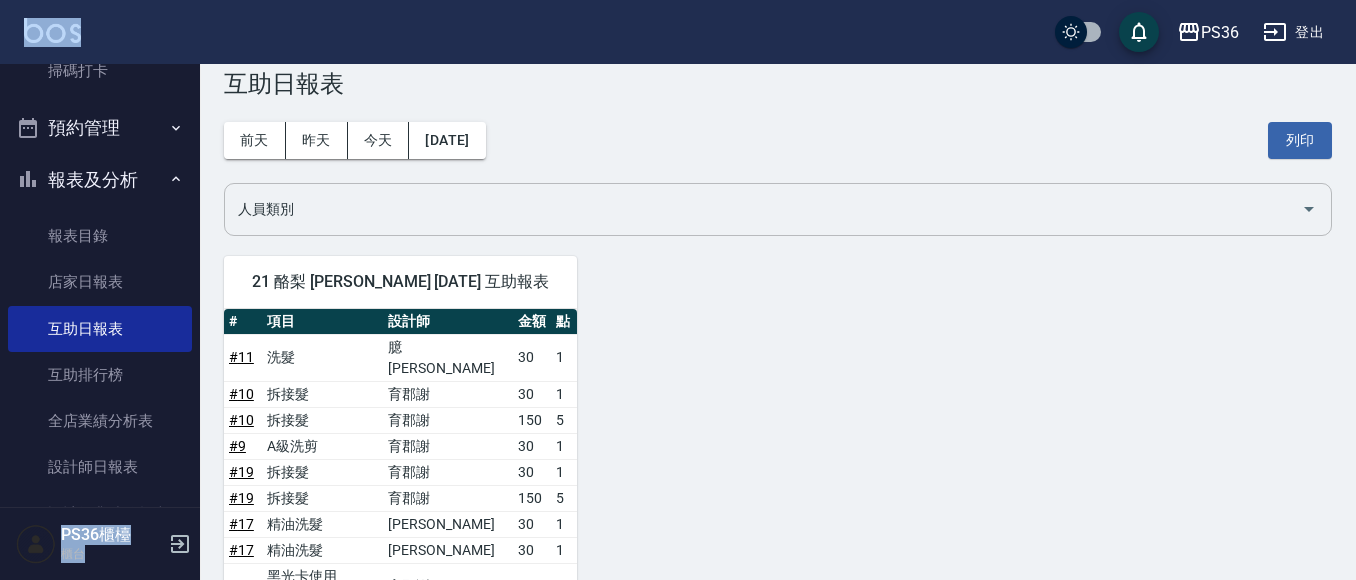 scroll, scrollTop: 0, scrollLeft: 0, axis: both 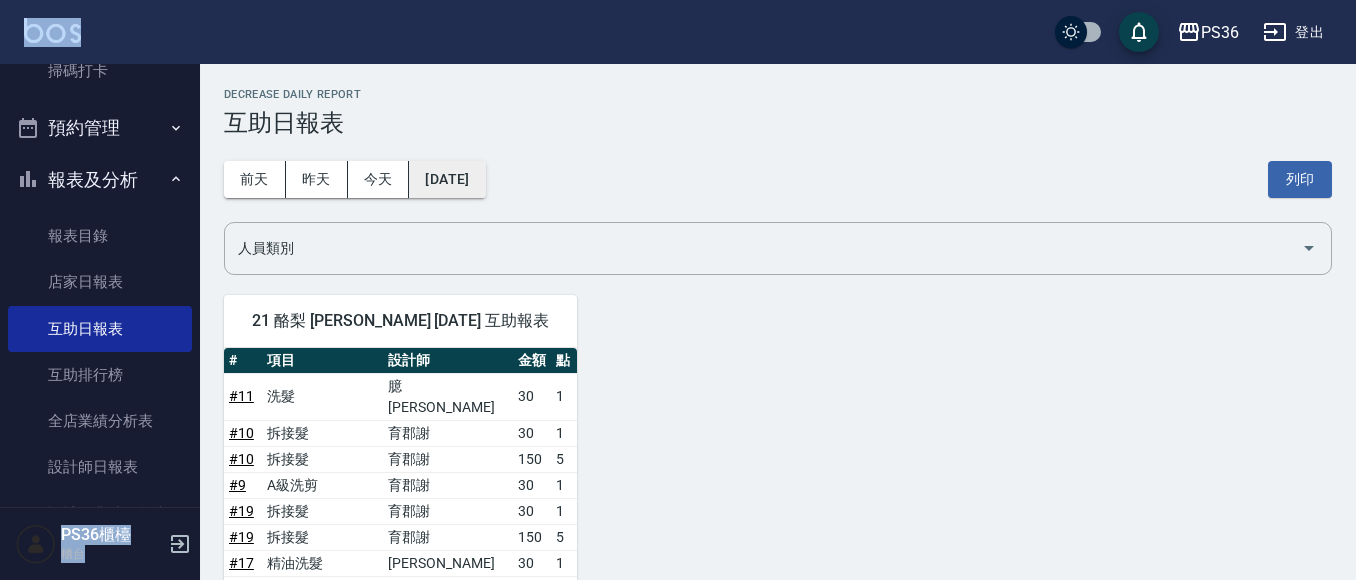 click on "[DATE]" at bounding box center (447, 179) 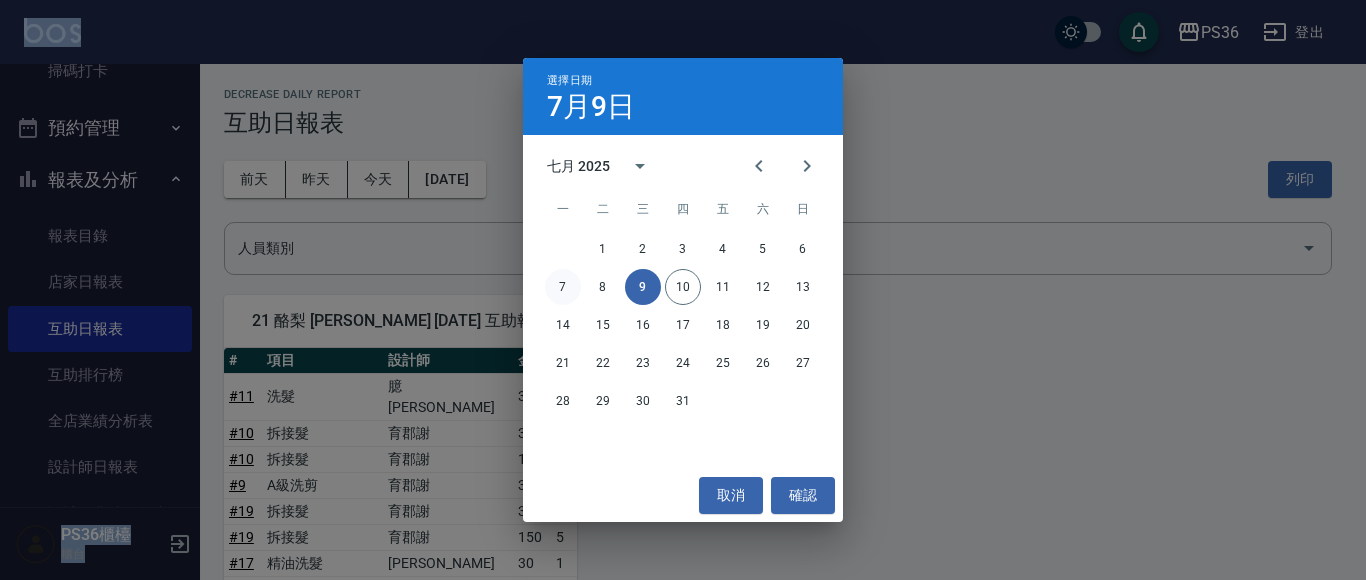click on "7" at bounding box center (563, 287) 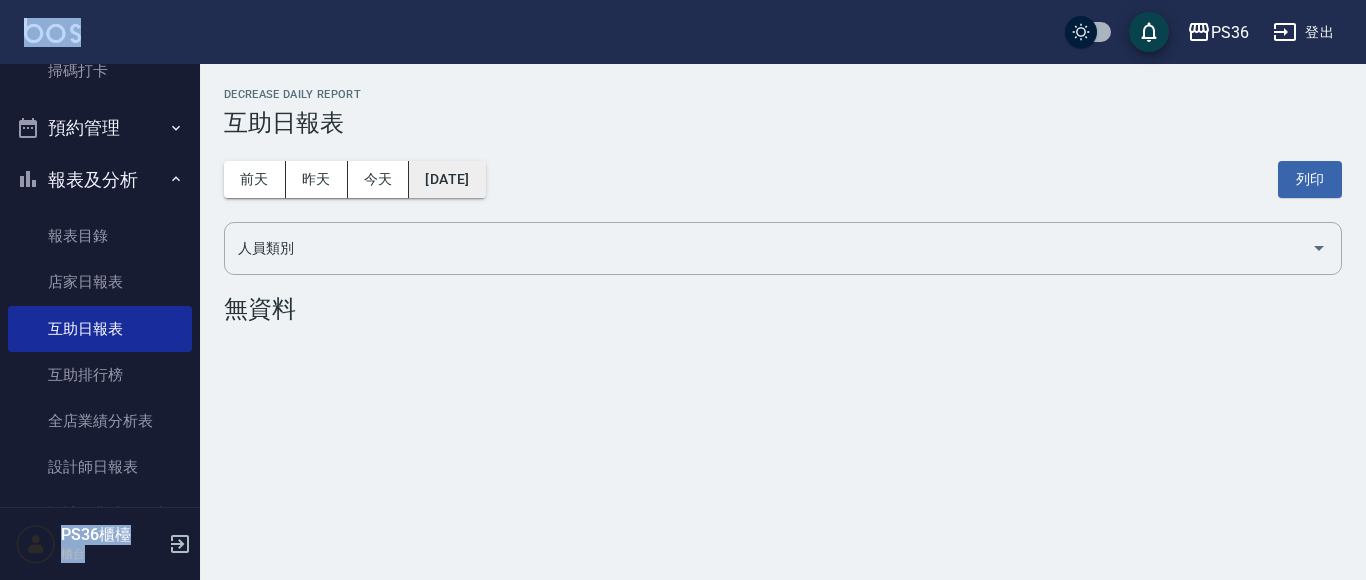 click on "[DATE]" at bounding box center [447, 179] 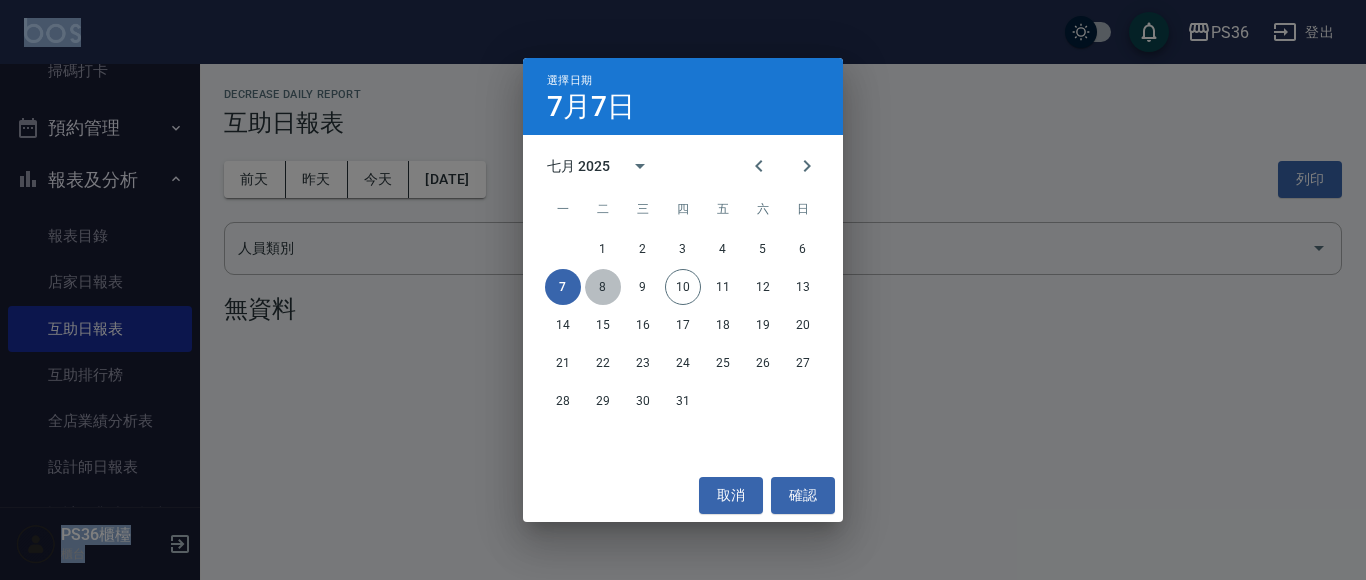 click on "8" at bounding box center (603, 287) 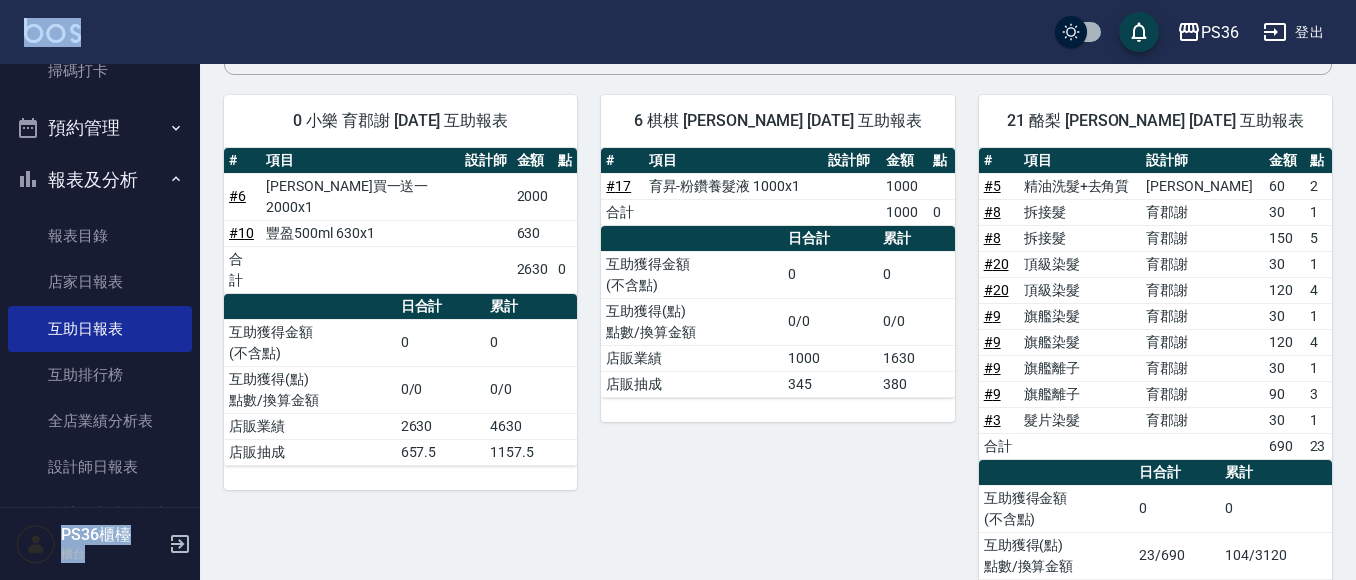 scroll, scrollTop: 0, scrollLeft: 0, axis: both 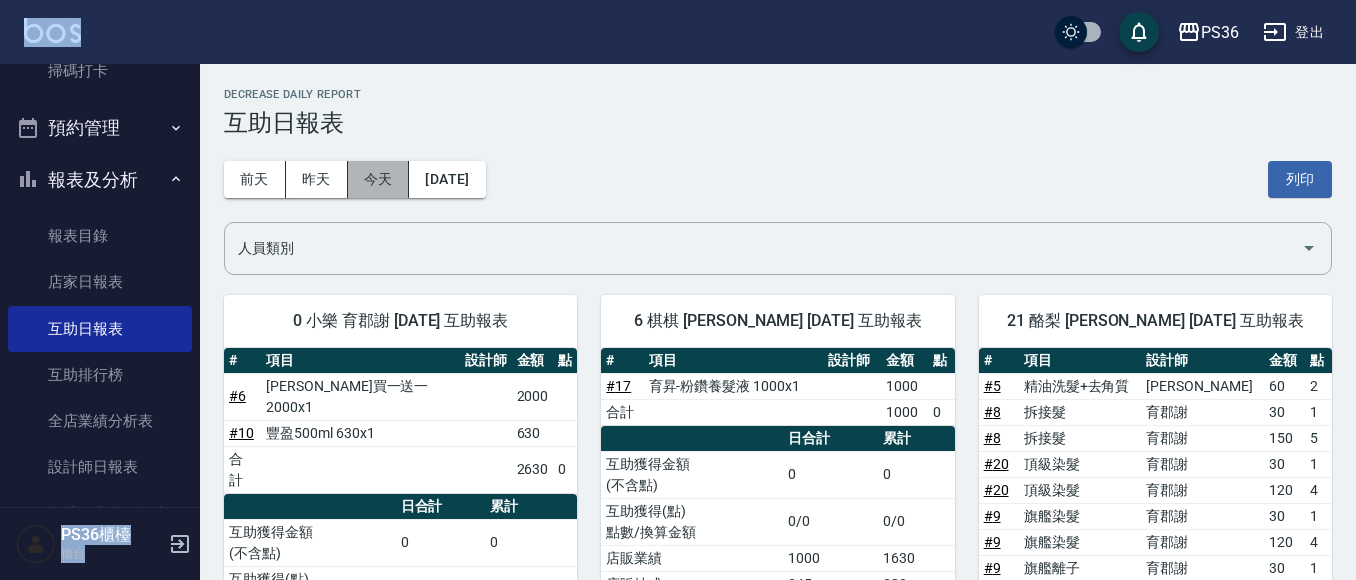 click on "今天" at bounding box center [379, 179] 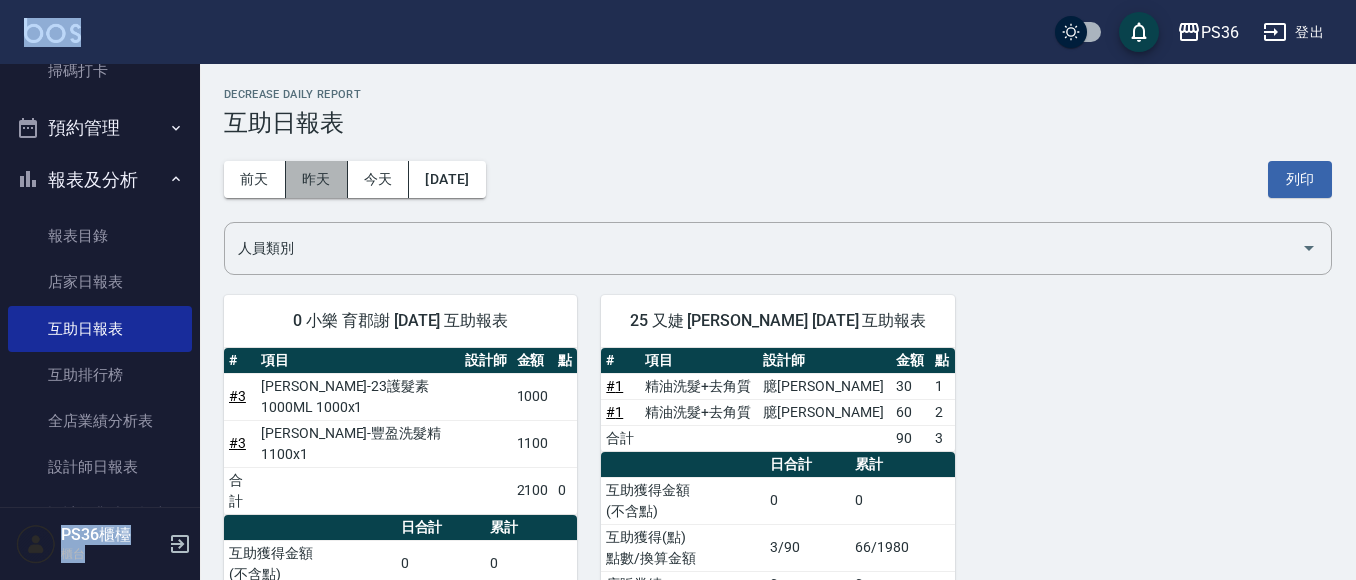 click on "昨天" at bounding box center [317, 179] 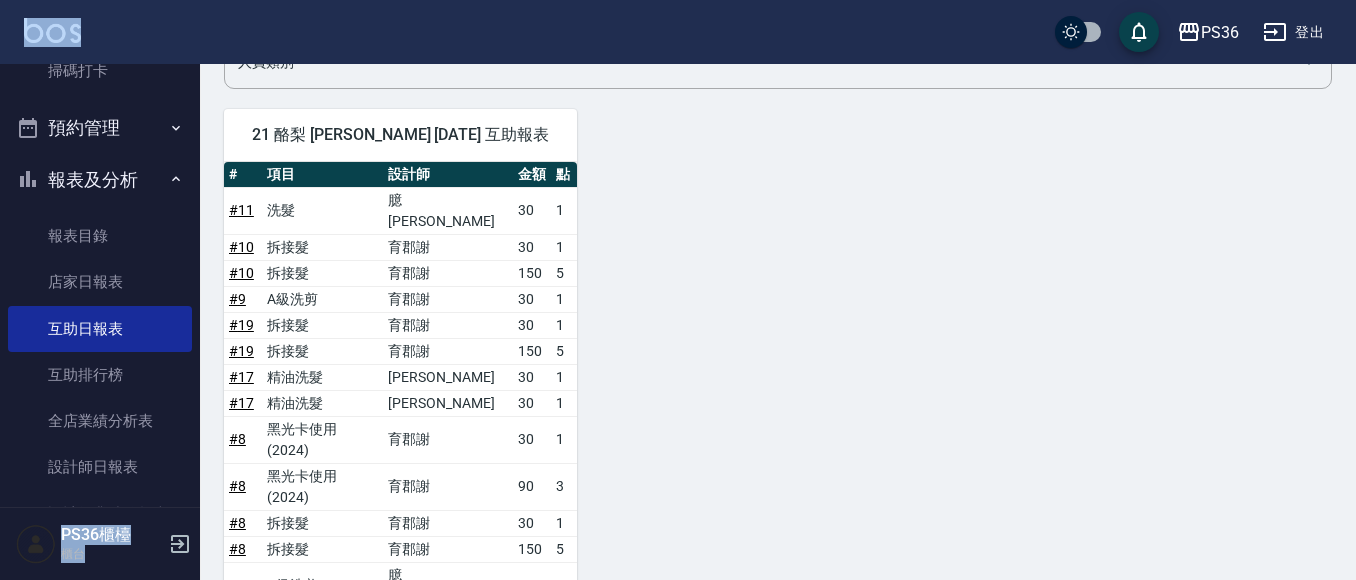 scroll, scrollTop: 0, scrollLeft: 0, axis: both 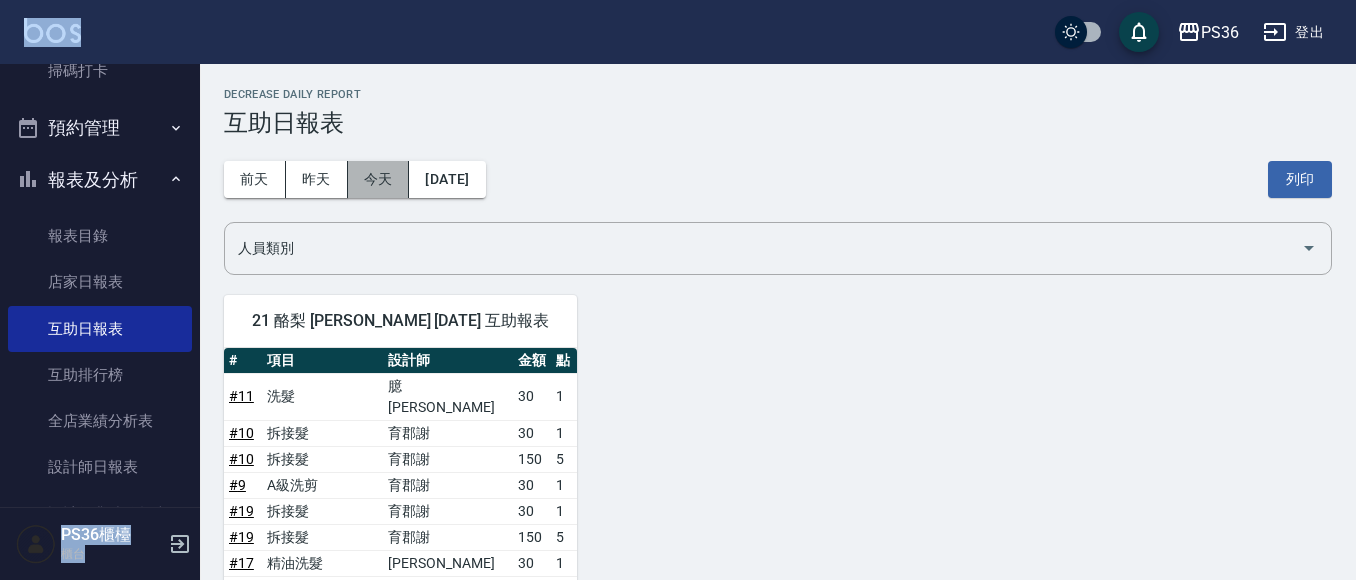 click on "今天" at bounding box center (379, 179) 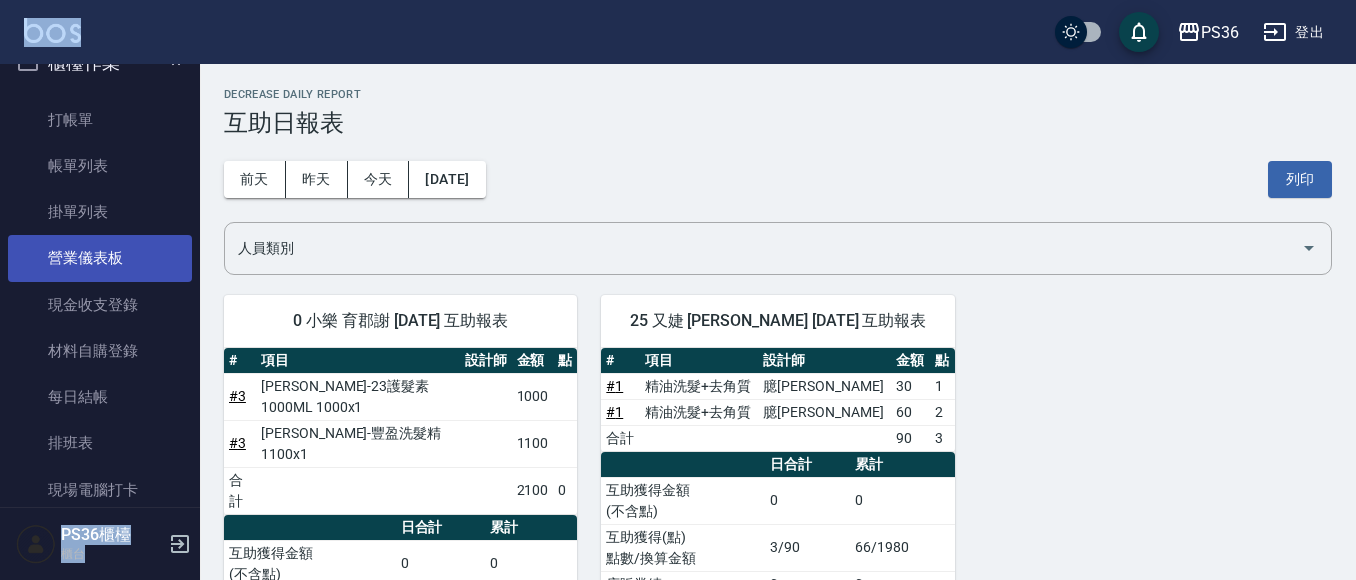 scroll, scrollTop: 0, scrollLeft: 0, axis: both 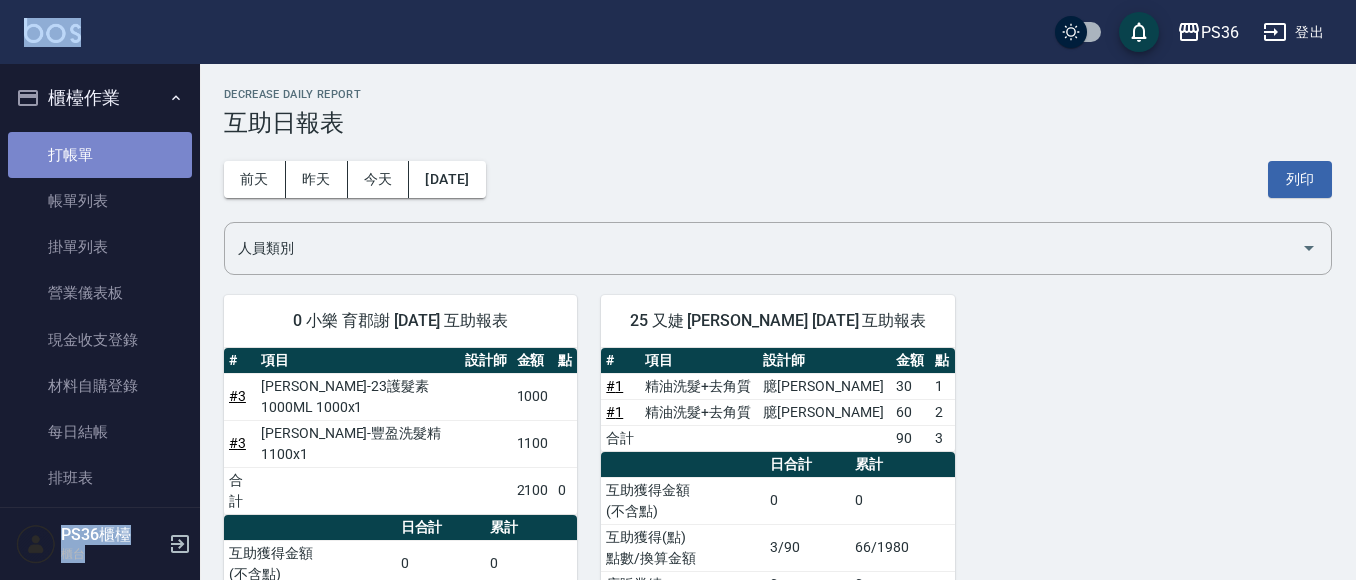 click on "打帳單" at bounding box center [100, 155] 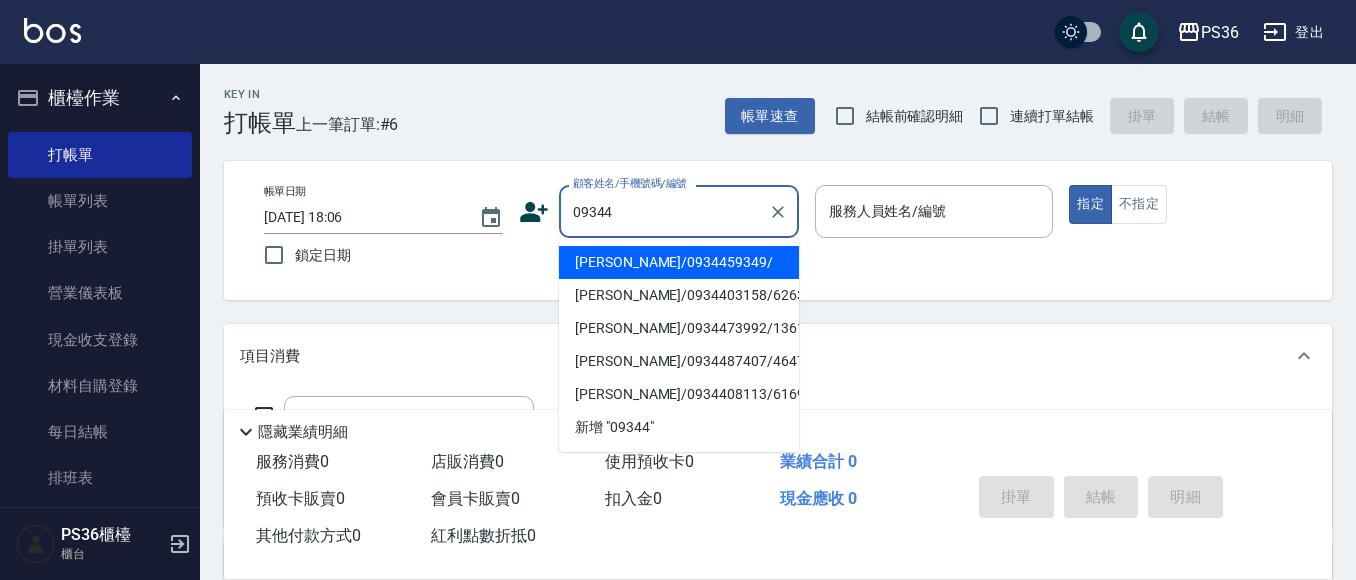 click on "[PERSON_NAME]/0934459349/" at bounding box center [679, 262] 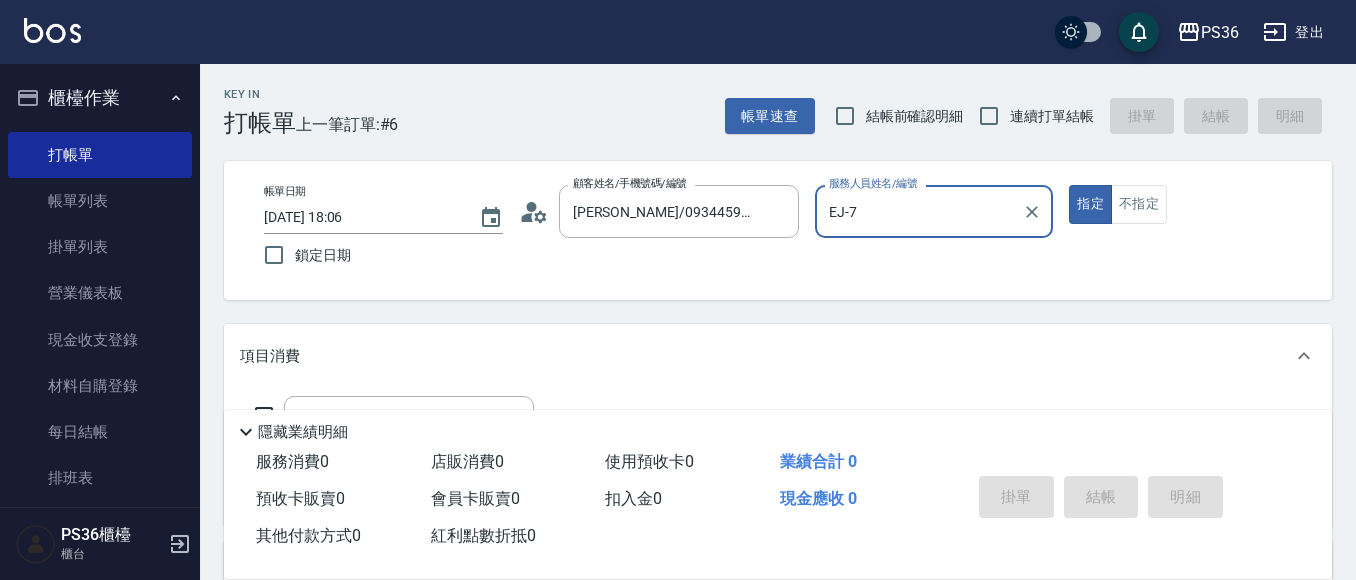 type on "EJ-7" 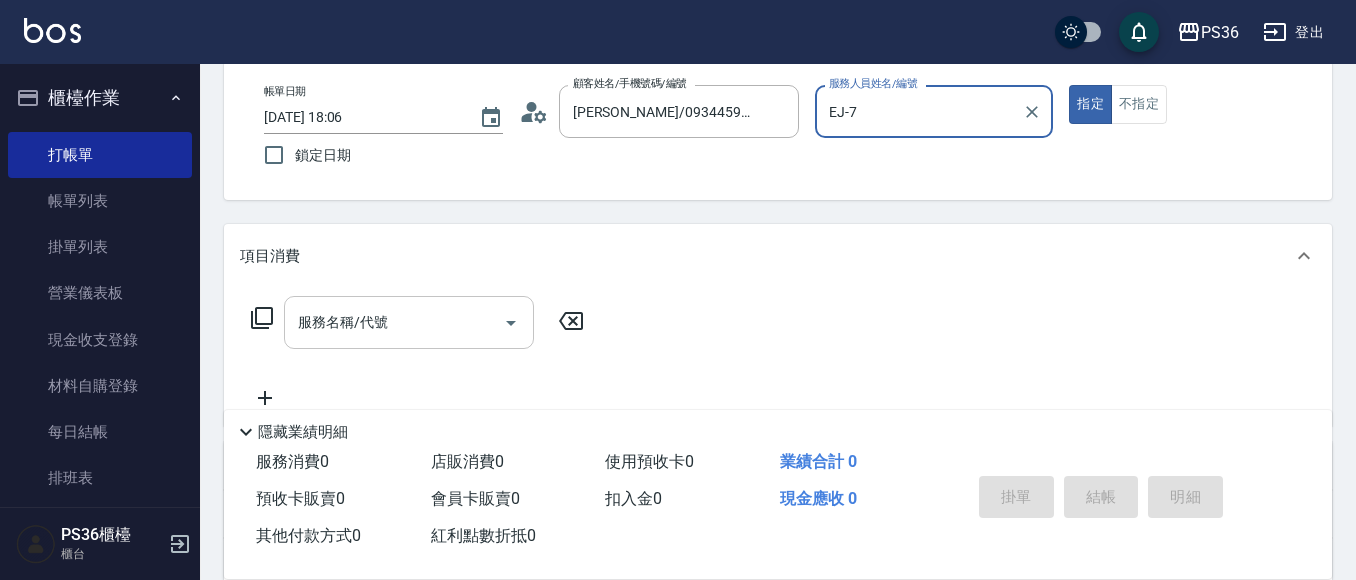 click on "服務名稱/代號 服務名稱/代號" at bounding box center [409, 322] 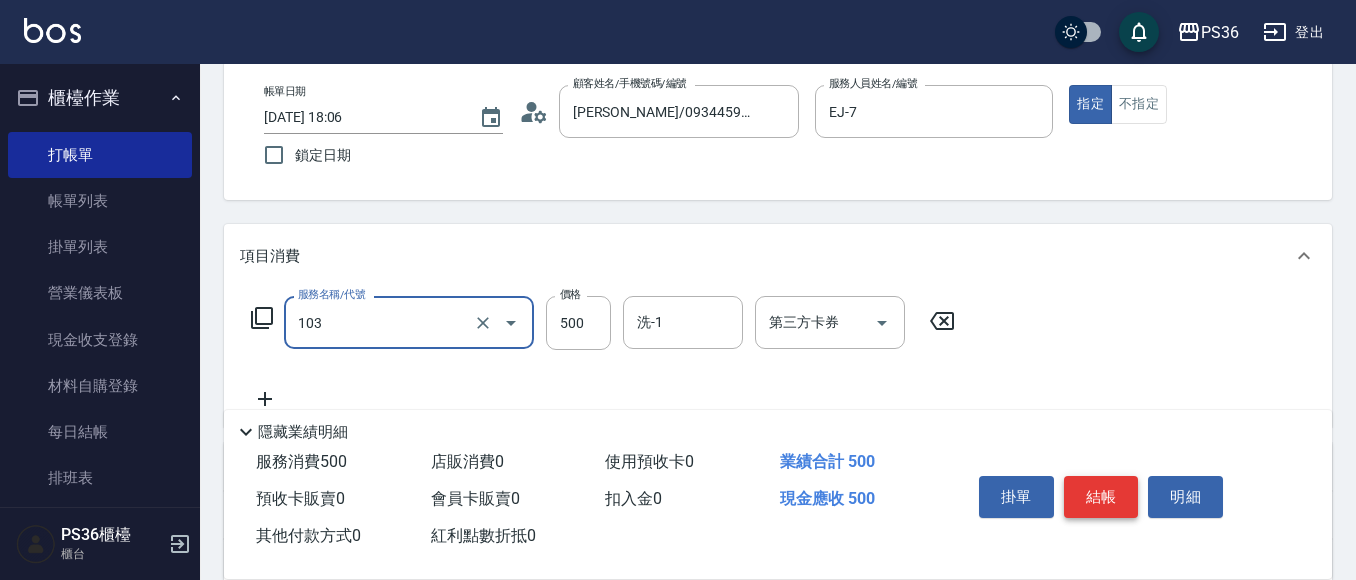 type on "B級洗剪(103)" 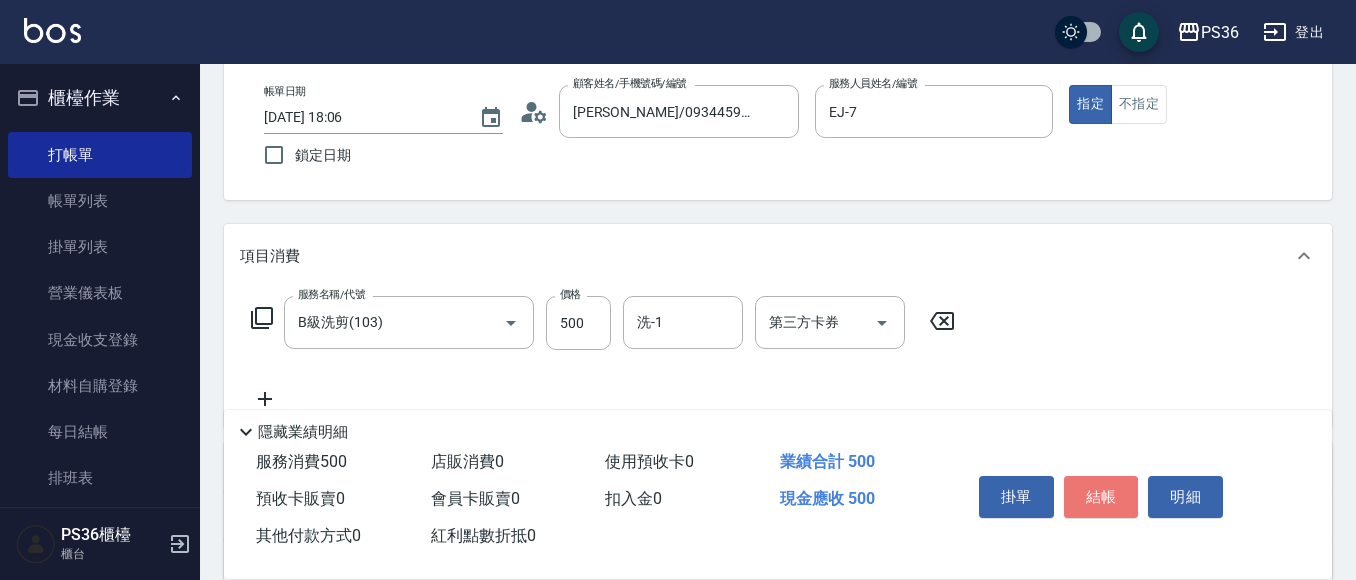 click on "結帳" at bounding box center (1101, 497) 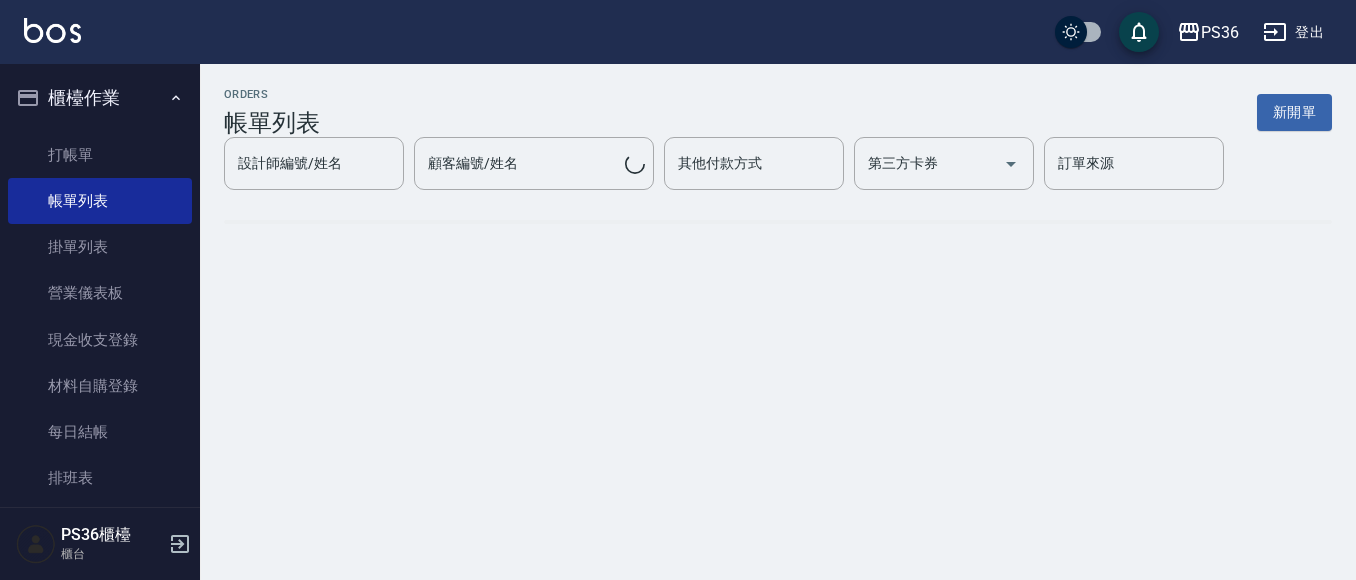 scroll, scrollTop: 0, scrollLeft: 0, axis: both 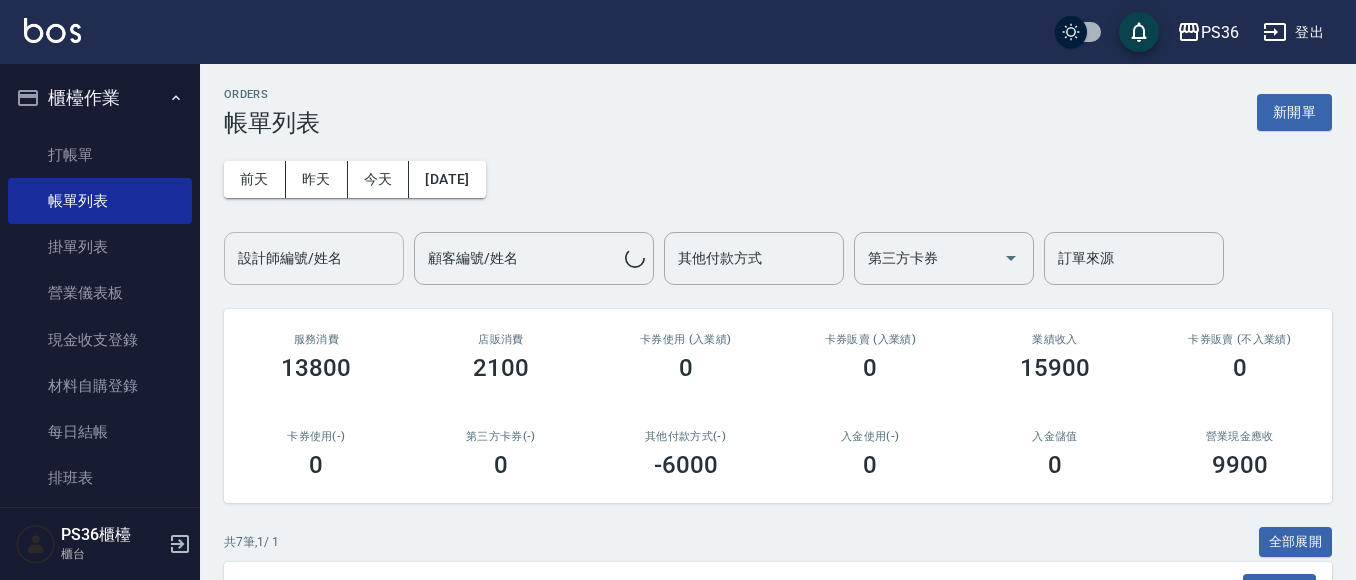 click on "設計師編號/姓名" at bounding box center [314, 258] 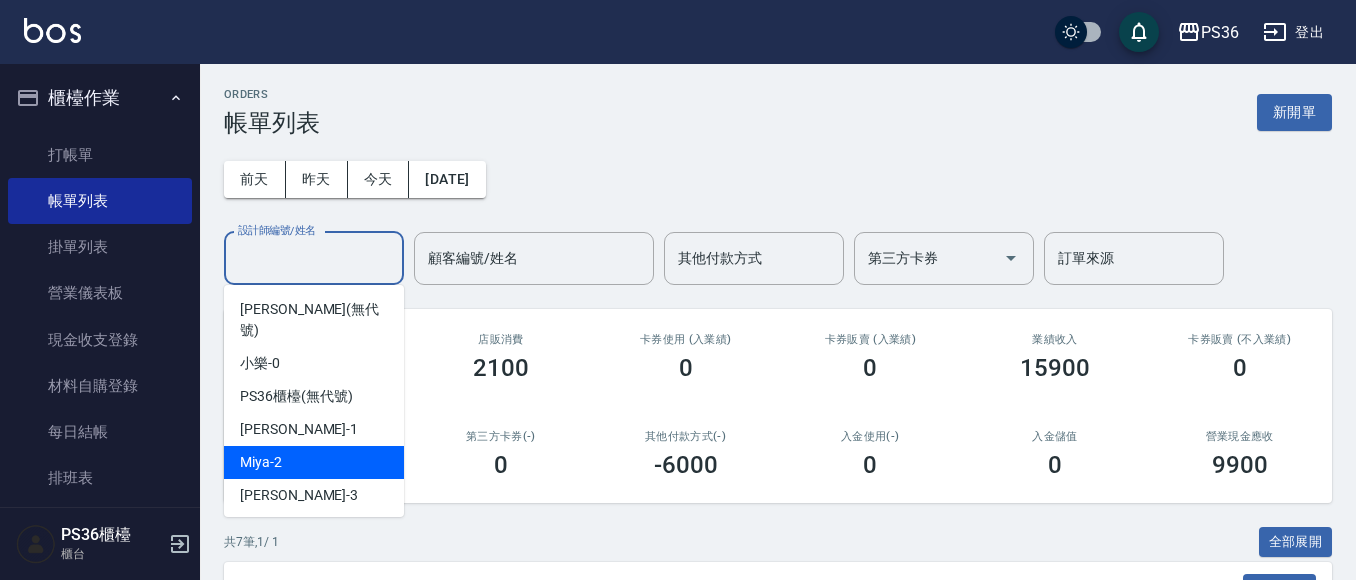 scroll, scrollTop: 100, scrollLeft: 0, axis: vertical 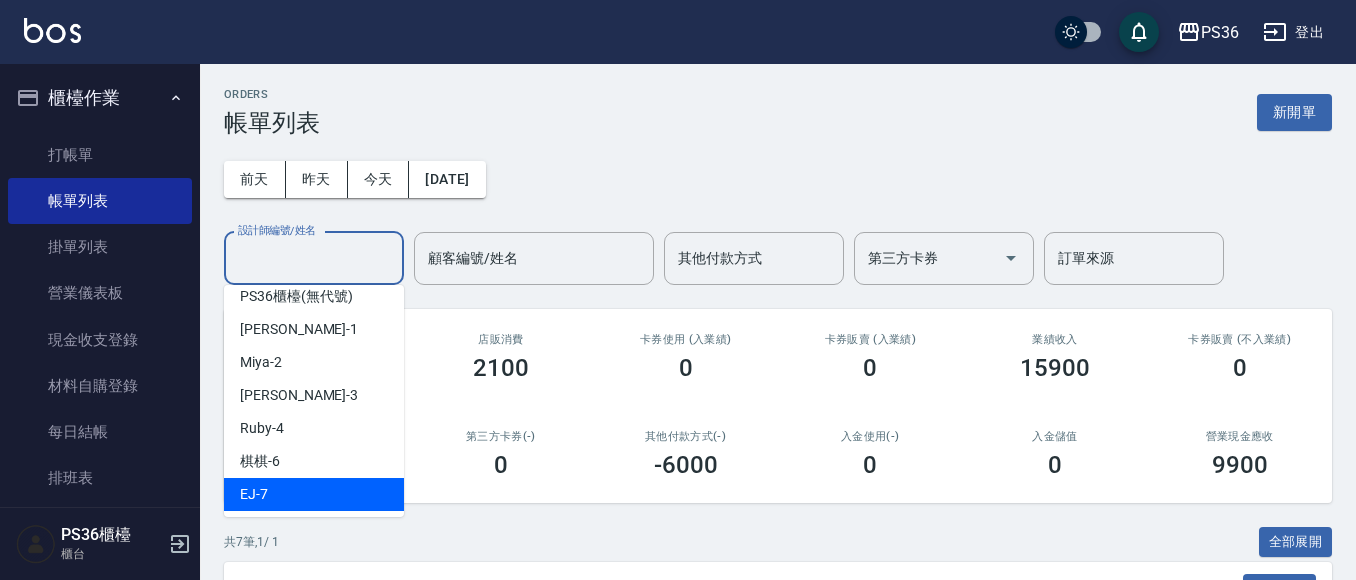 click on "EJ -7" at bounding box center (314, 494) 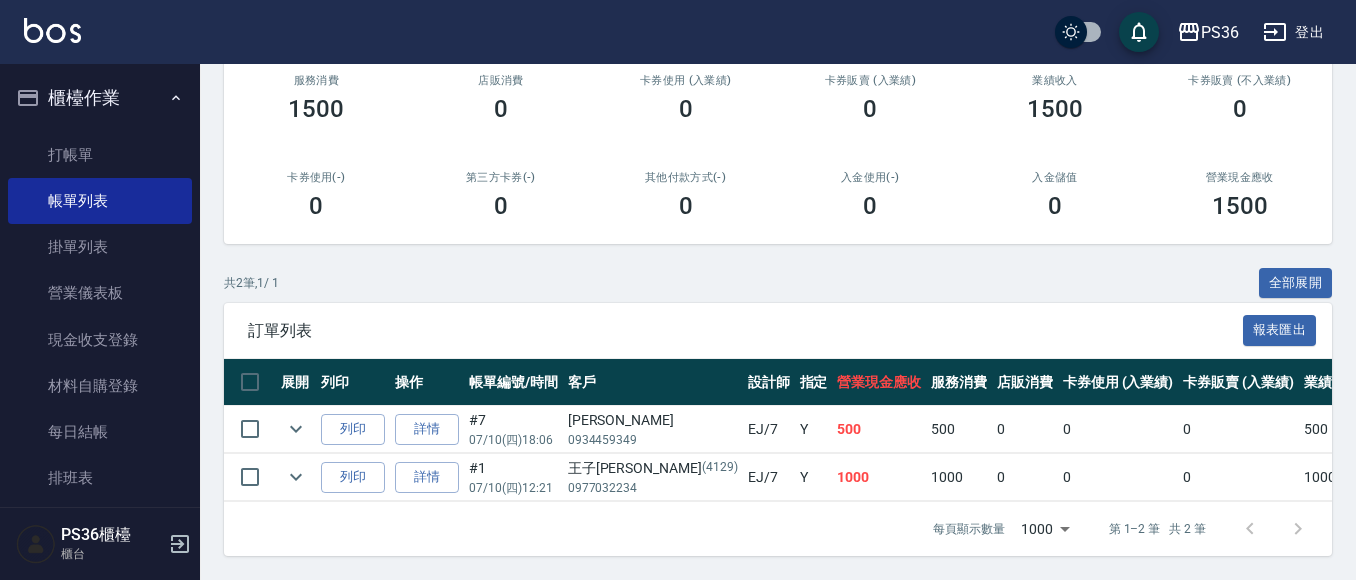 scroll, scrollTop: 276, scrollLeft: 0, axis: vertical 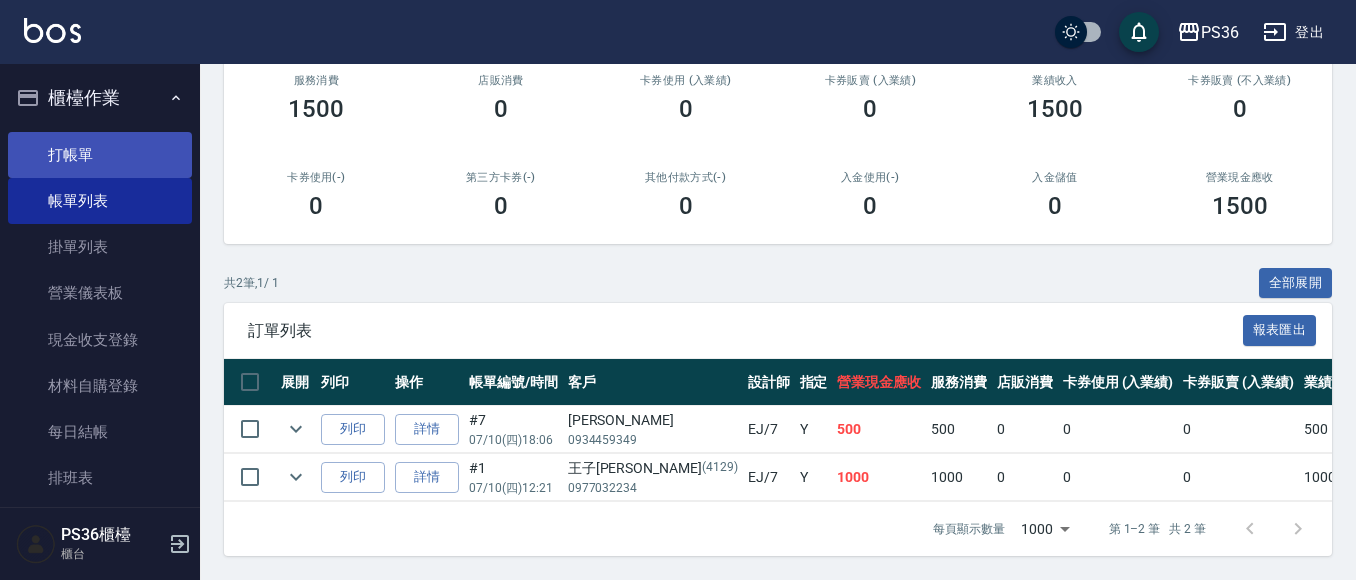 click on "打帳單" at bounding box center (100, 155) 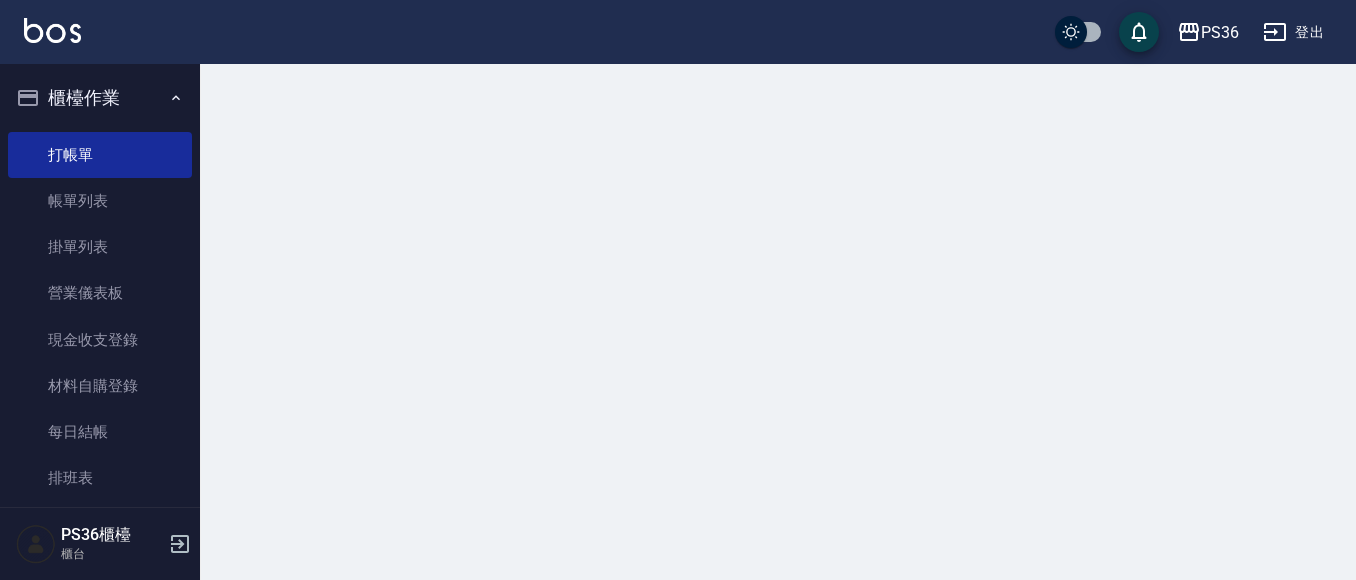 scroll, scrollTop: 0, scrollLeft: 0, axis: both 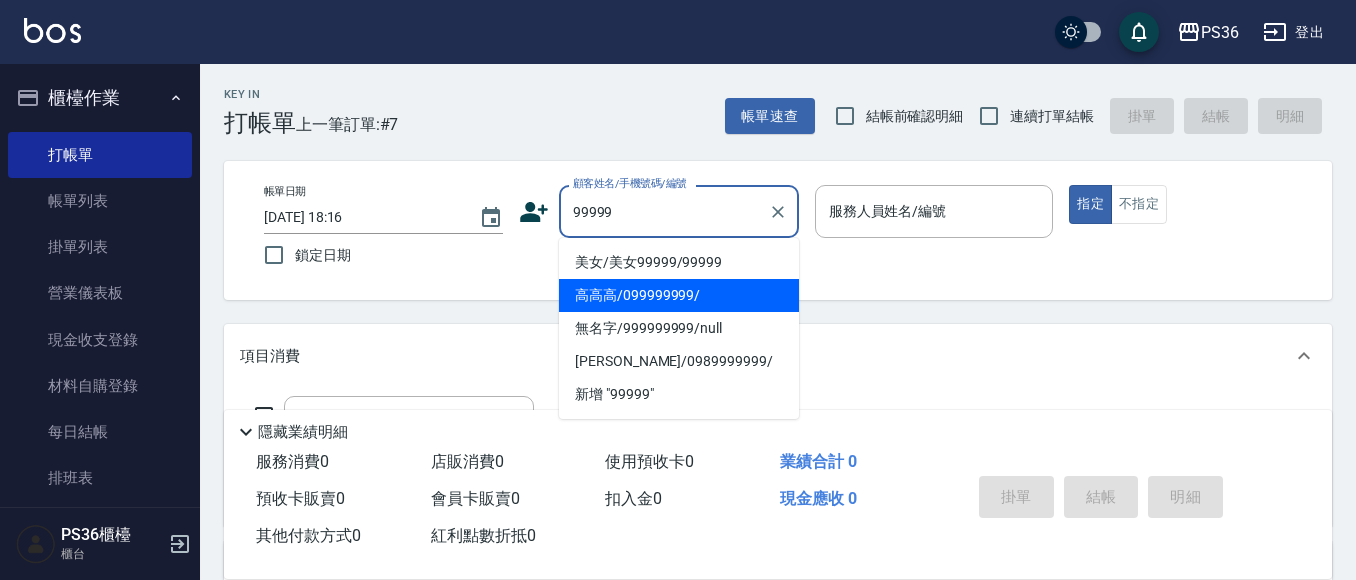 click on "高高高/099999999/" at bounding box center (679, 295) 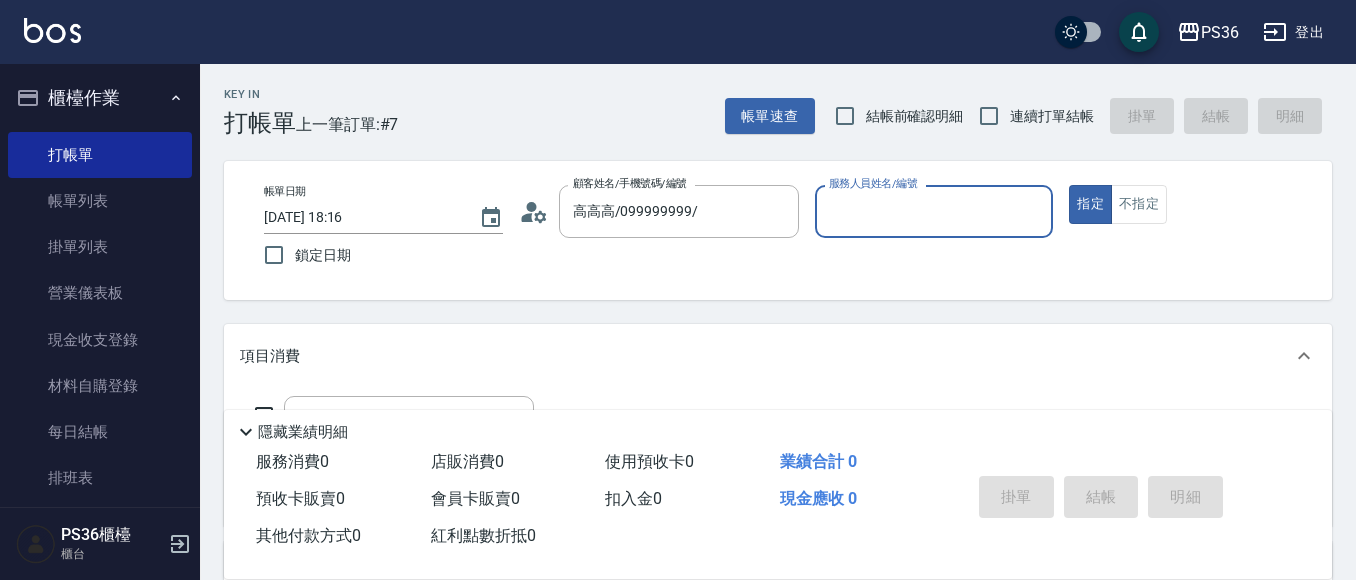 type on "EJ-7" 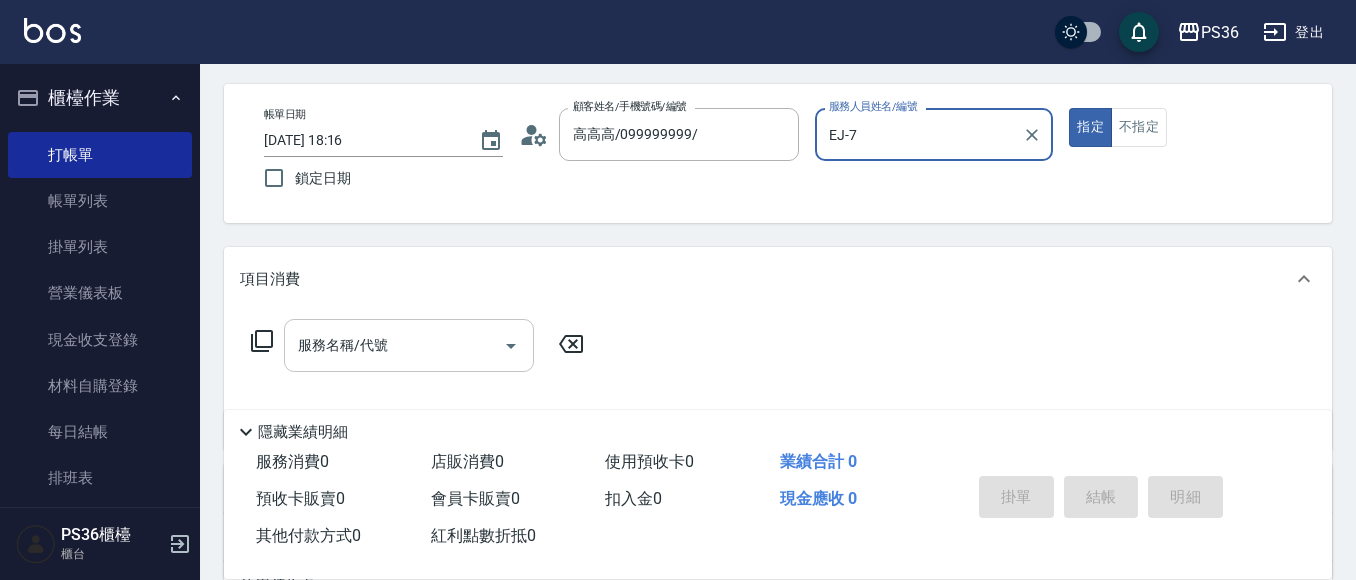 scroll, scrollTop: 100, scrollLeft: 0, axis: vertical 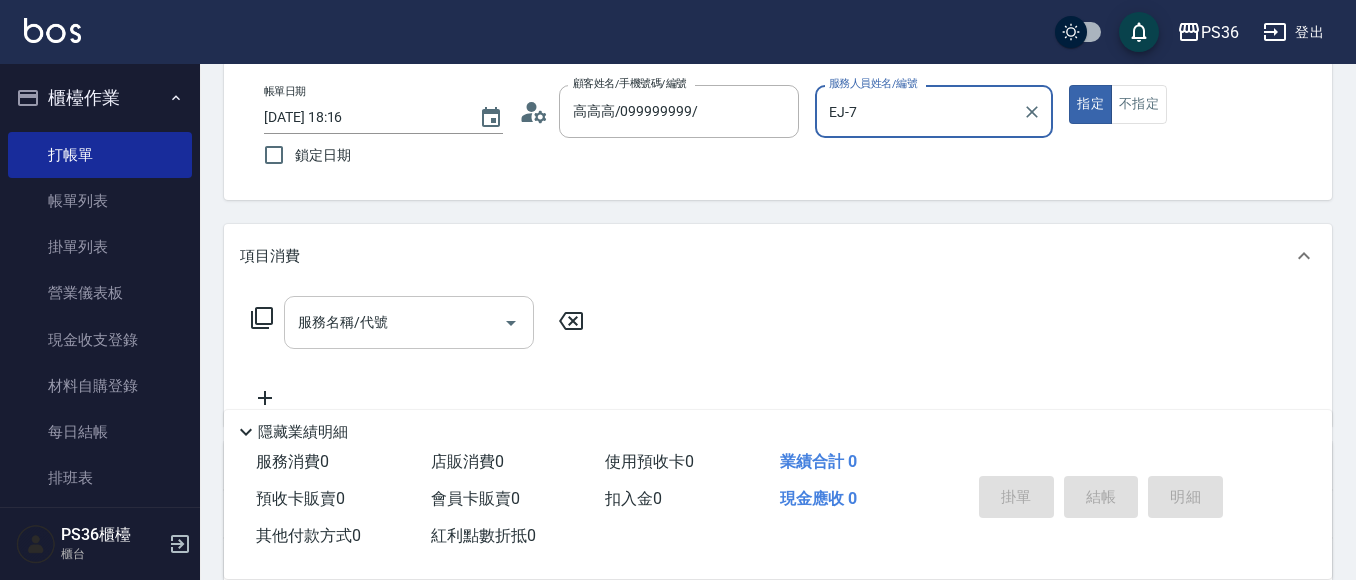 click on "服務名稱/代號" at bounding box center [394, 322] 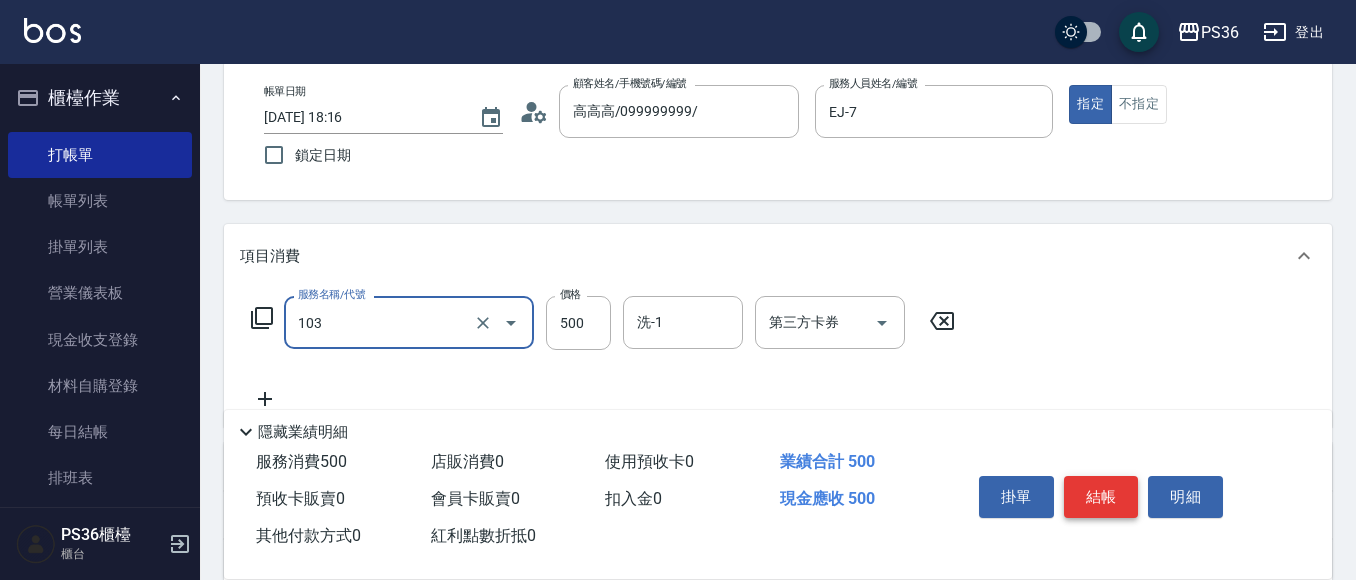 type on "B級洗剪(103)" 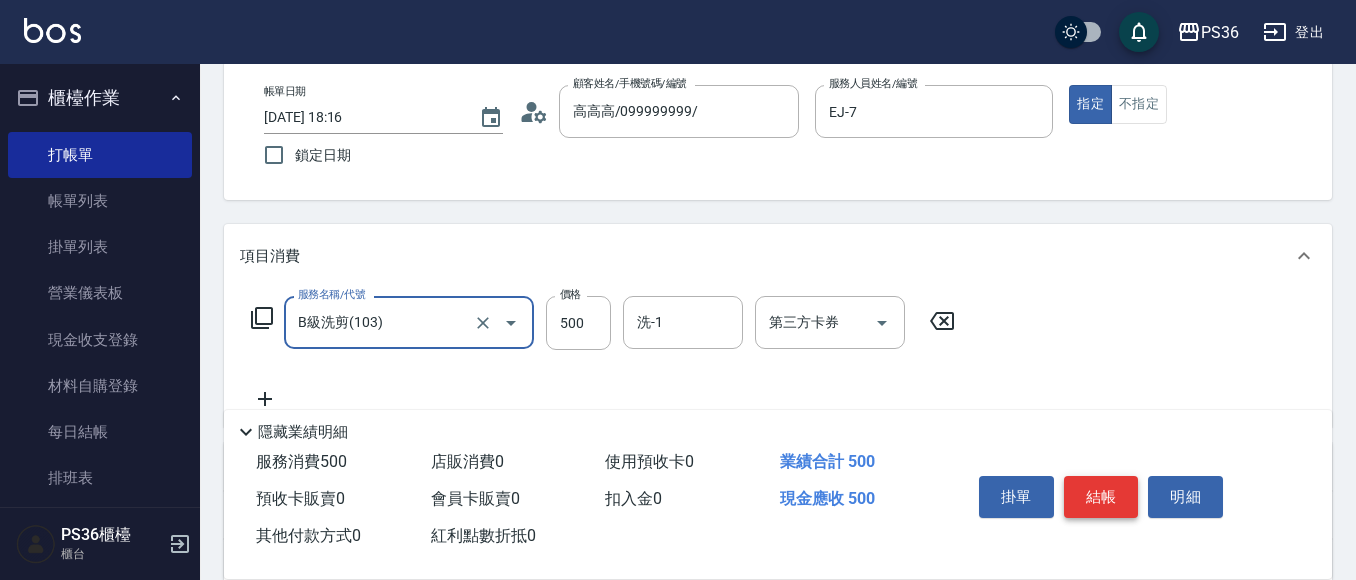 click on "結帳" at bounding box center [1101, 497] 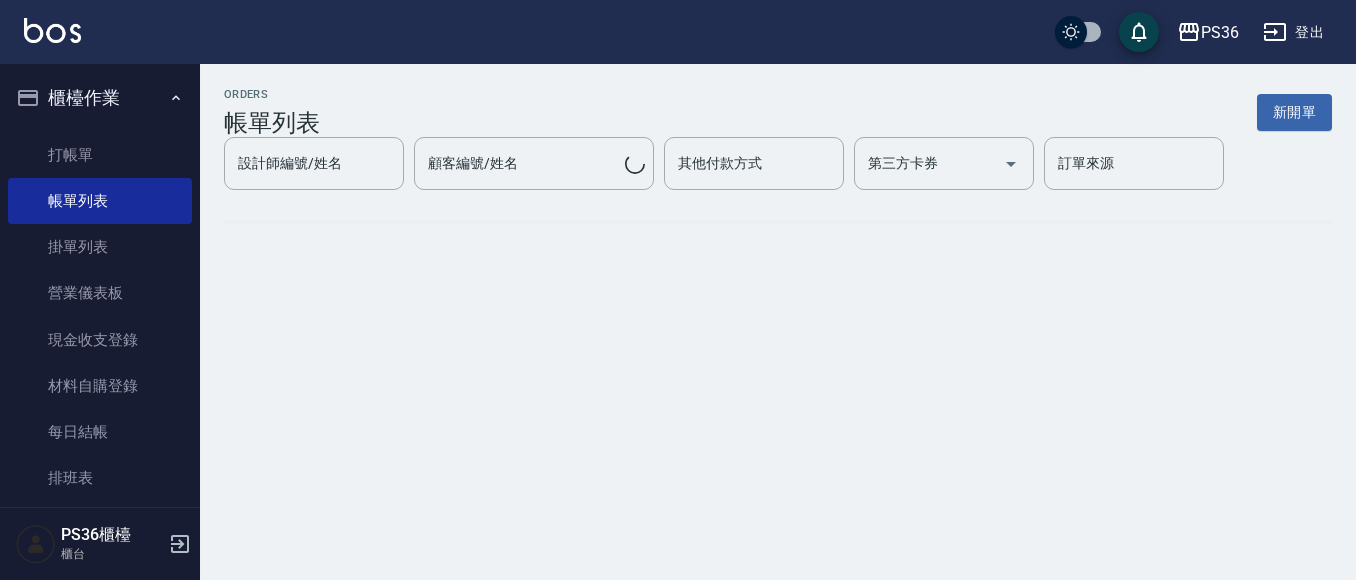 scroll, scrollTop: 0, scrollLeft: 0, axis: both 